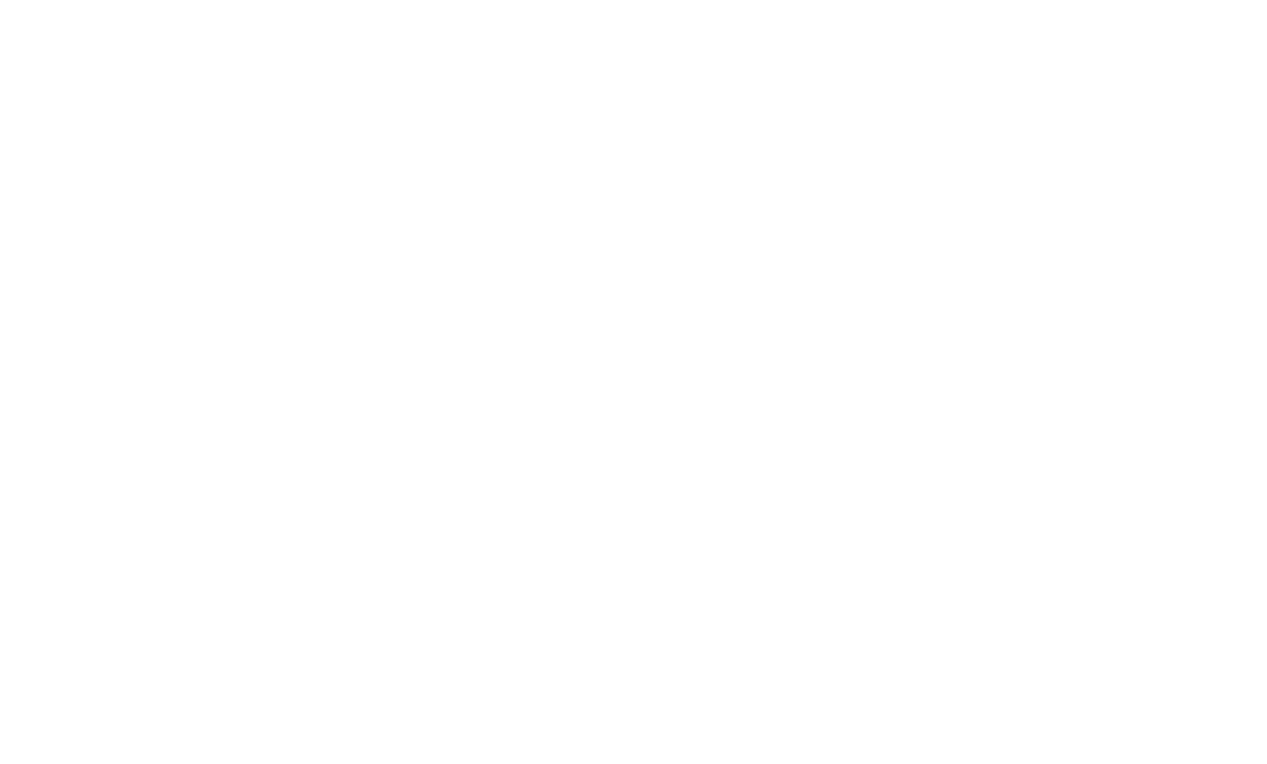 scroll, scrollTop: 0, scrollLeft: 0, axis: both 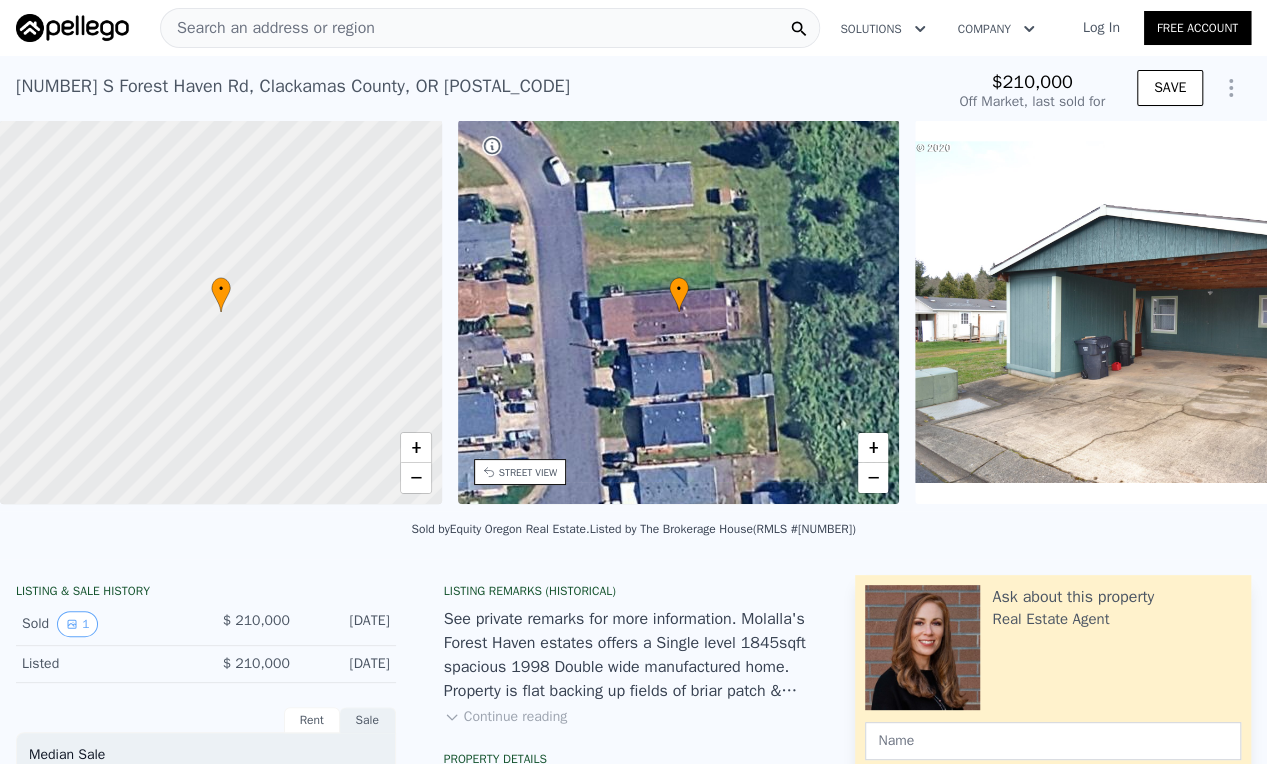 click on "Search an address or region" at bounding box center [490, 28] 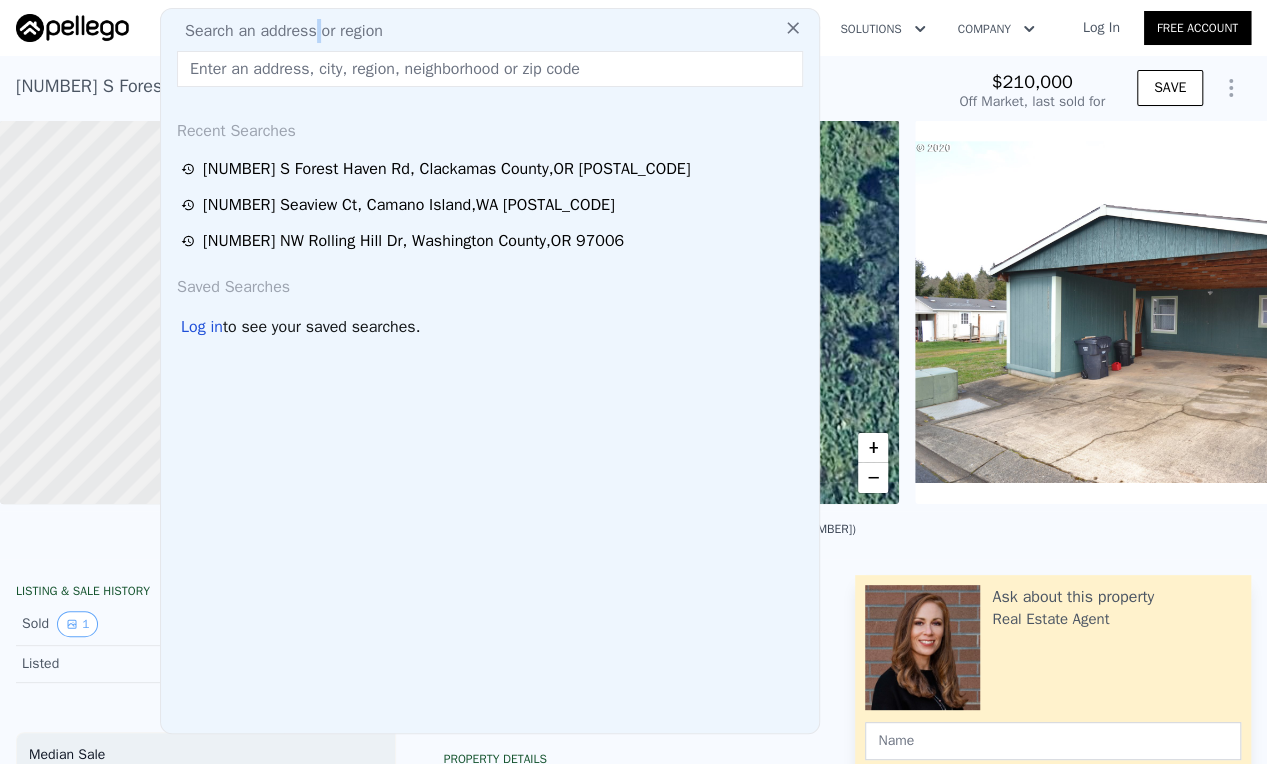 drag, startPoint x: 468, startPoint y: 30, endPoint x: 314, endPoint y: 40, distance: 154.32434 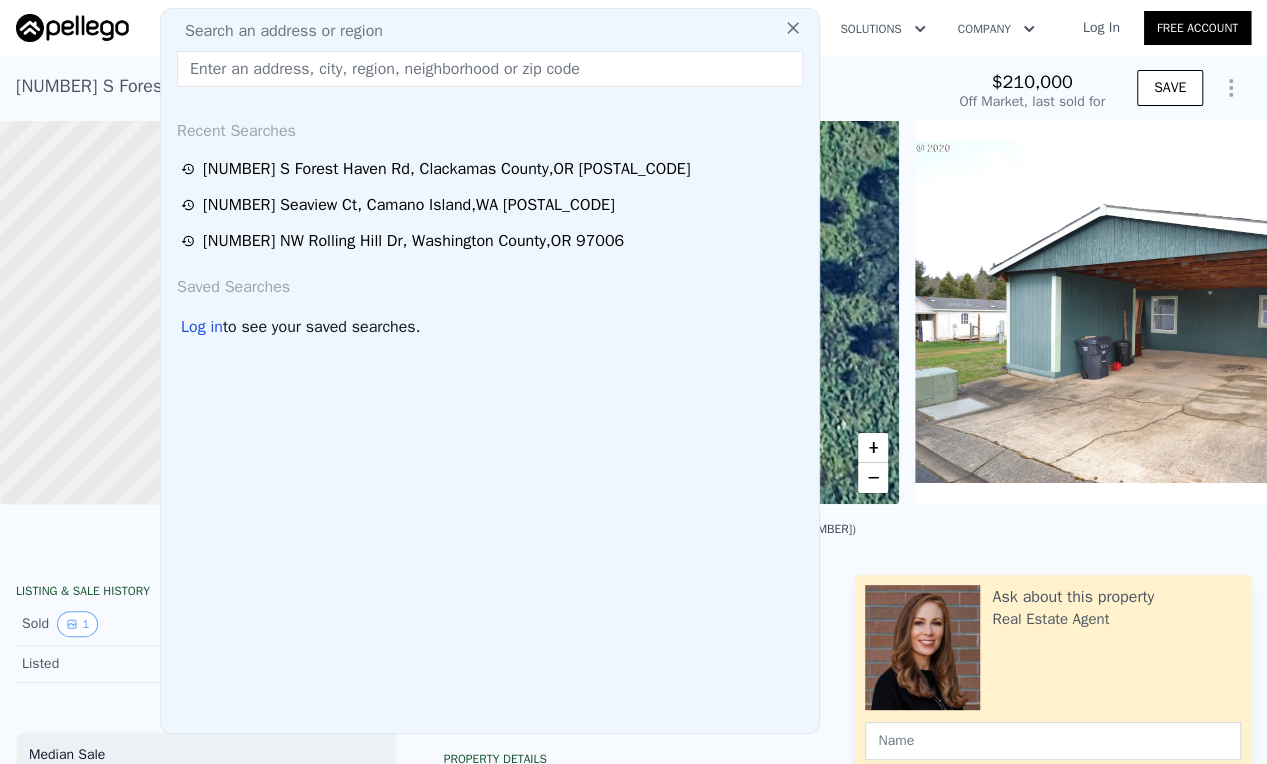 click at bounding box center (490, 69) 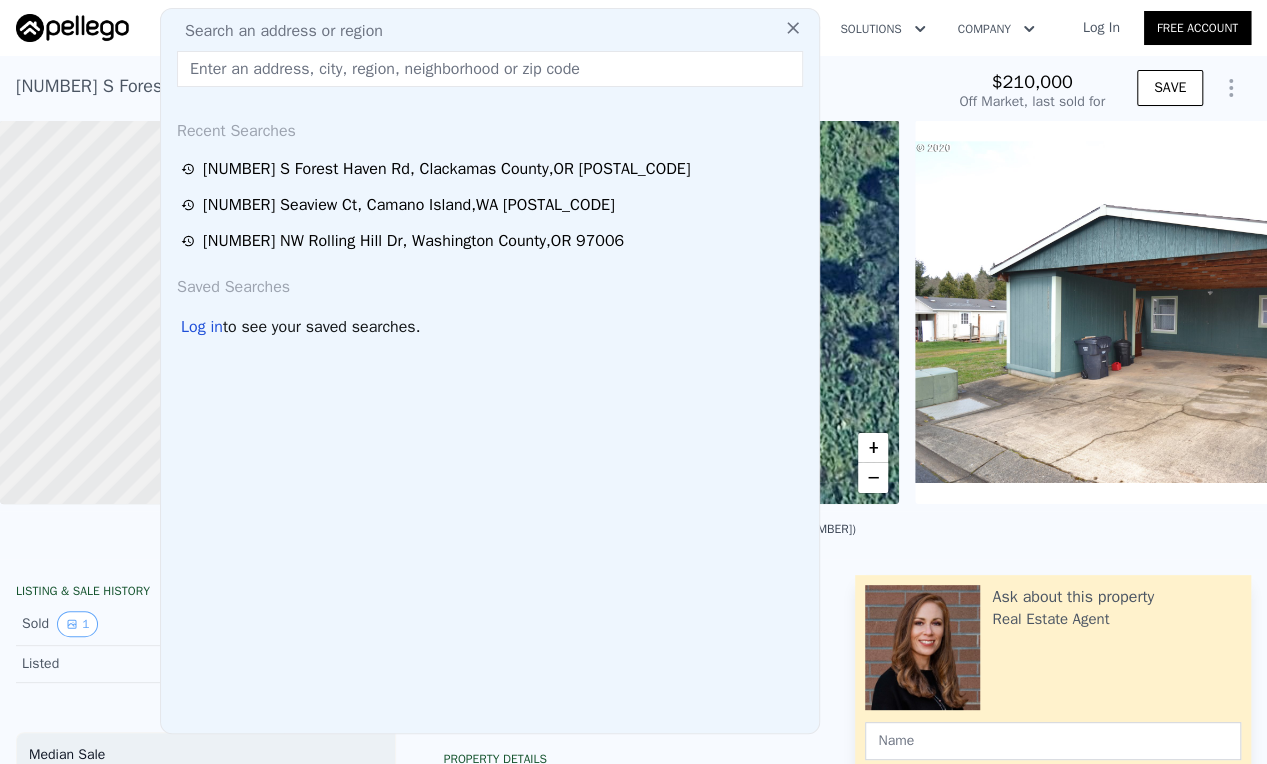 paste on "[NUMBER] S Forest Haven Rd, Molalla, OR [POSTAL_CODE]" 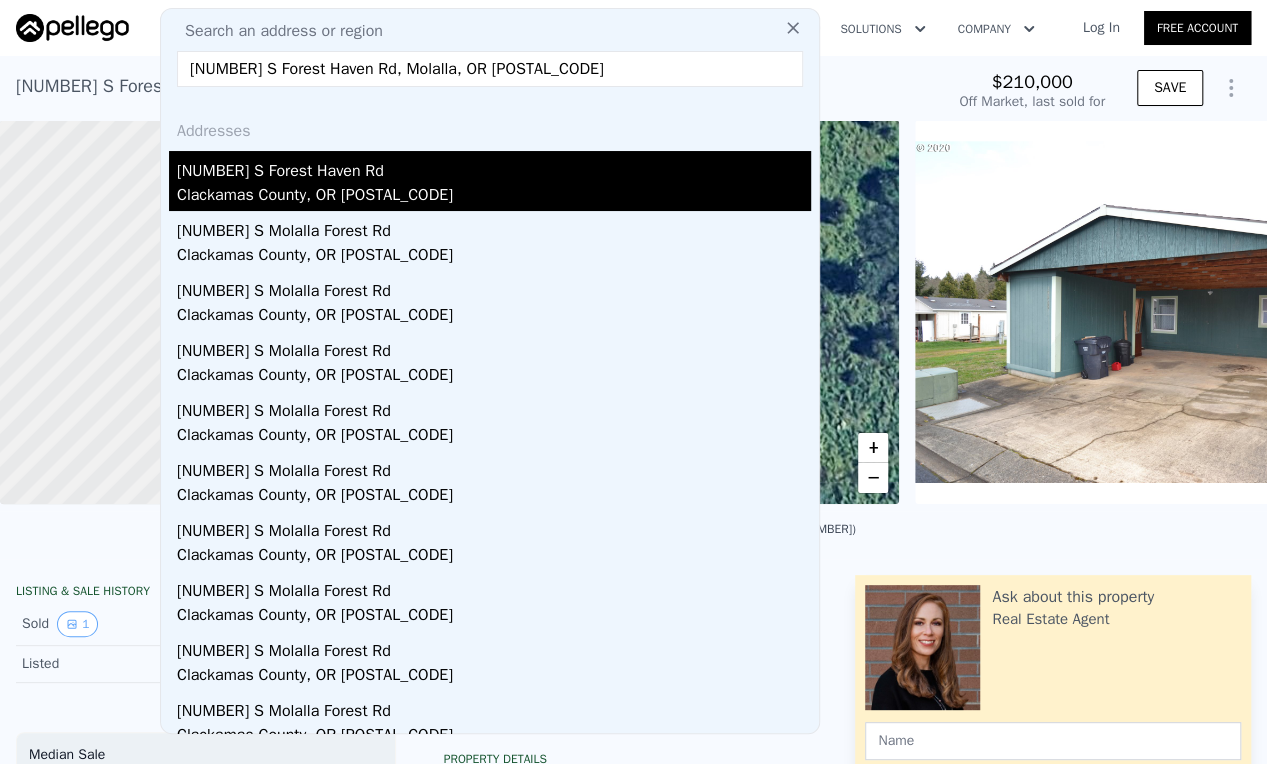 type on "[NUMBER] S Forest Haven Rd, Molalla, OR [POSTAL_CODE]" 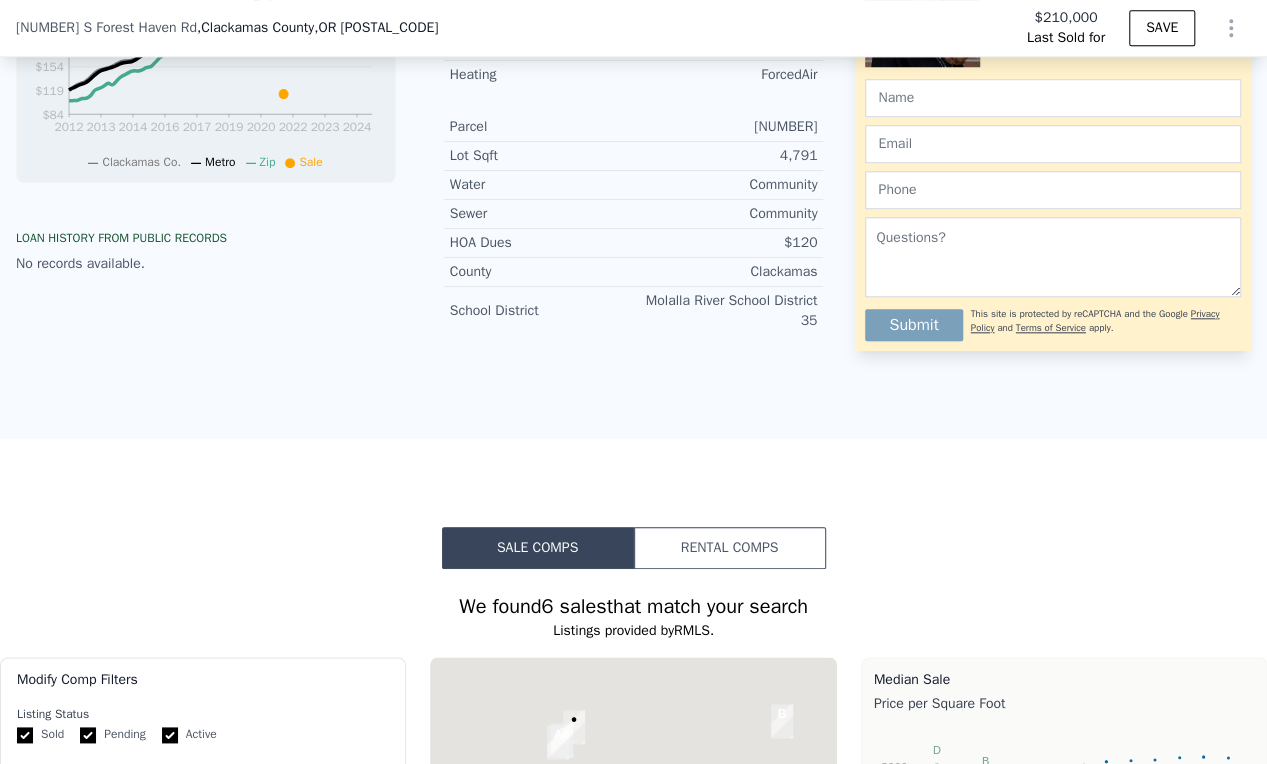 scroll, scrollTop: 1548, scrollLeft: 0, axis: vertical 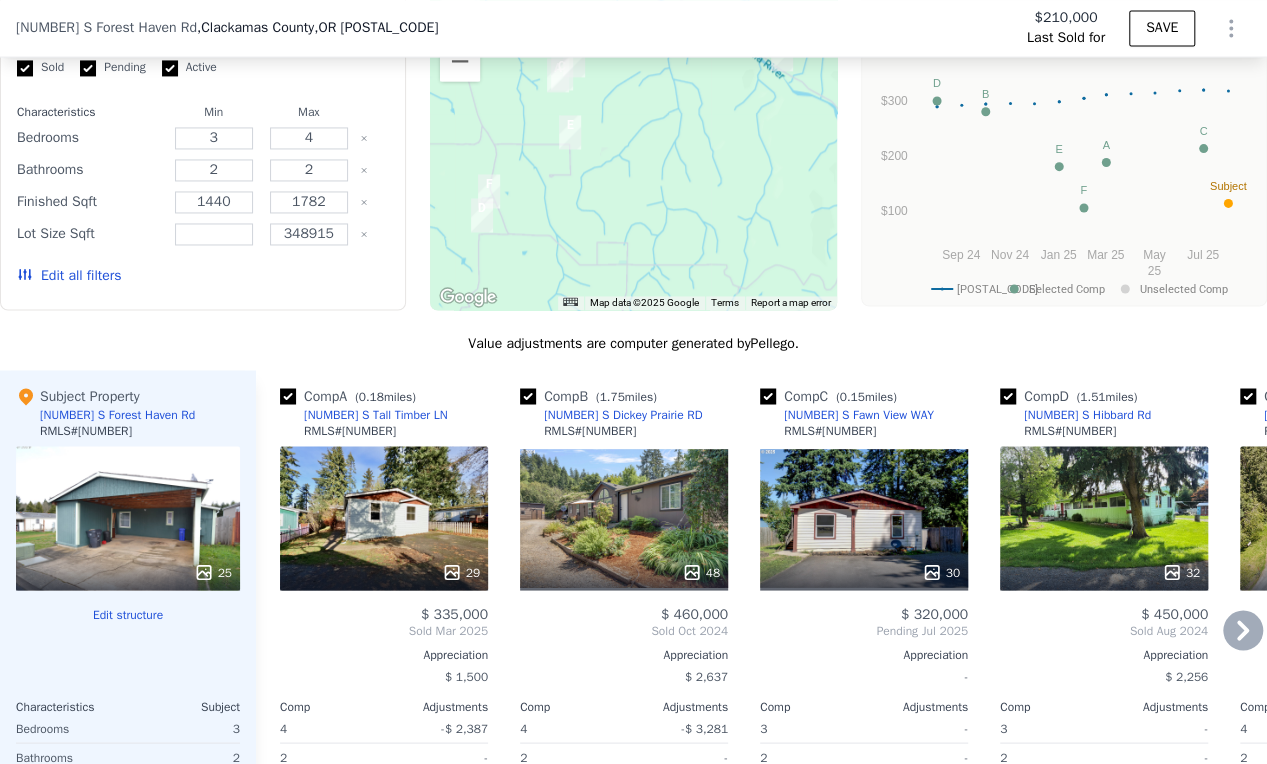 click 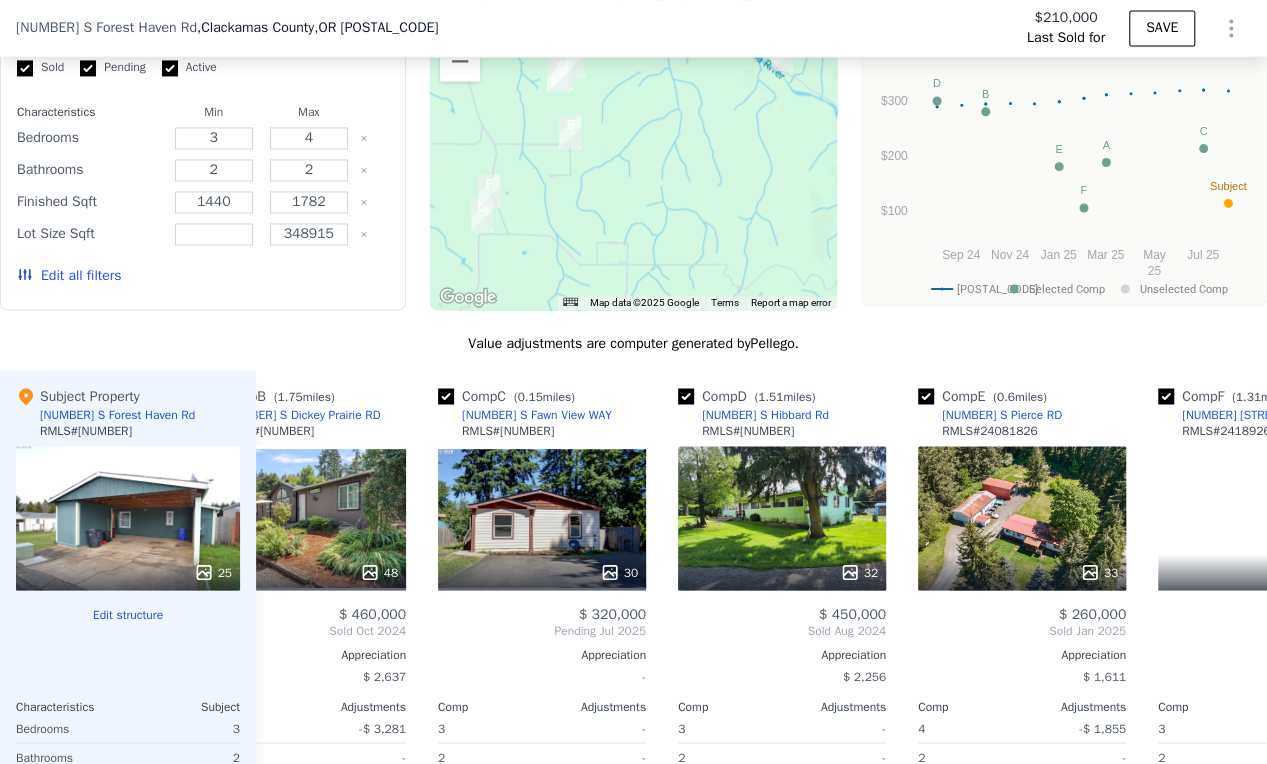 scroll, scrollTop: 0, scrollLeft: 480, axis: horizontal 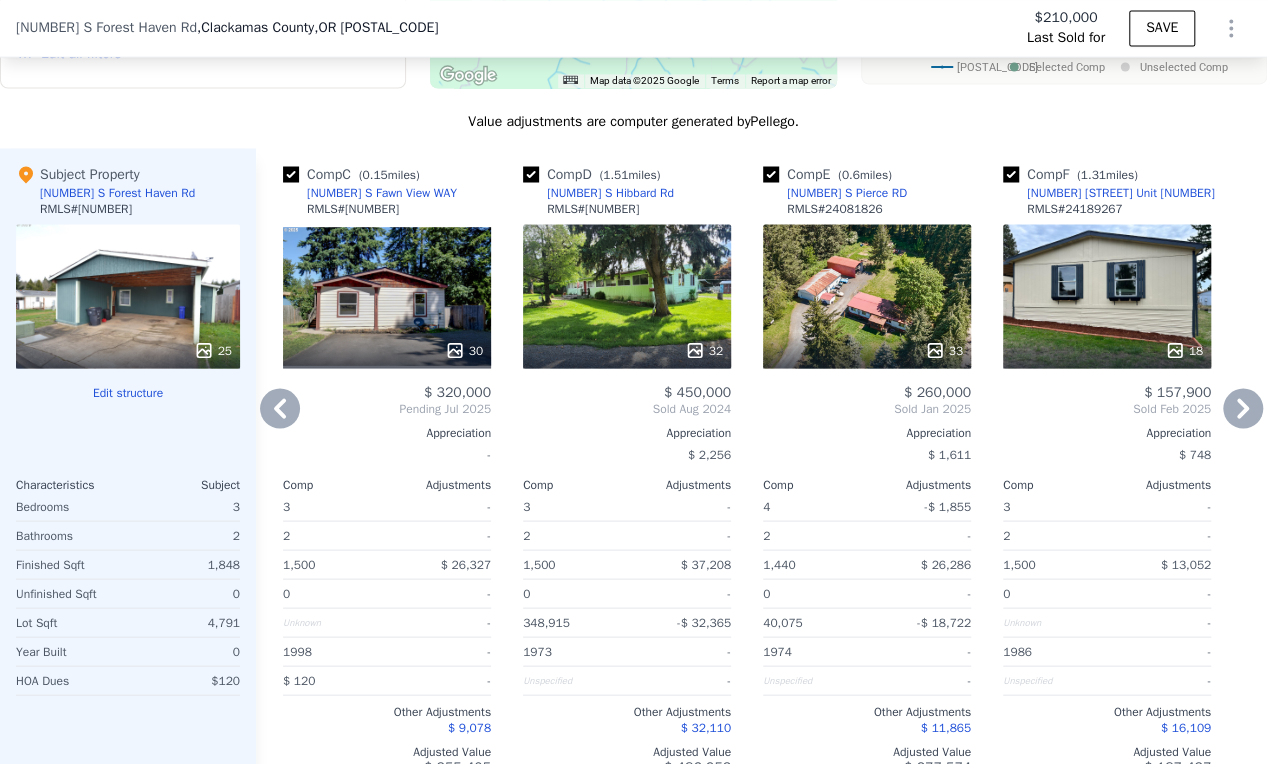 click 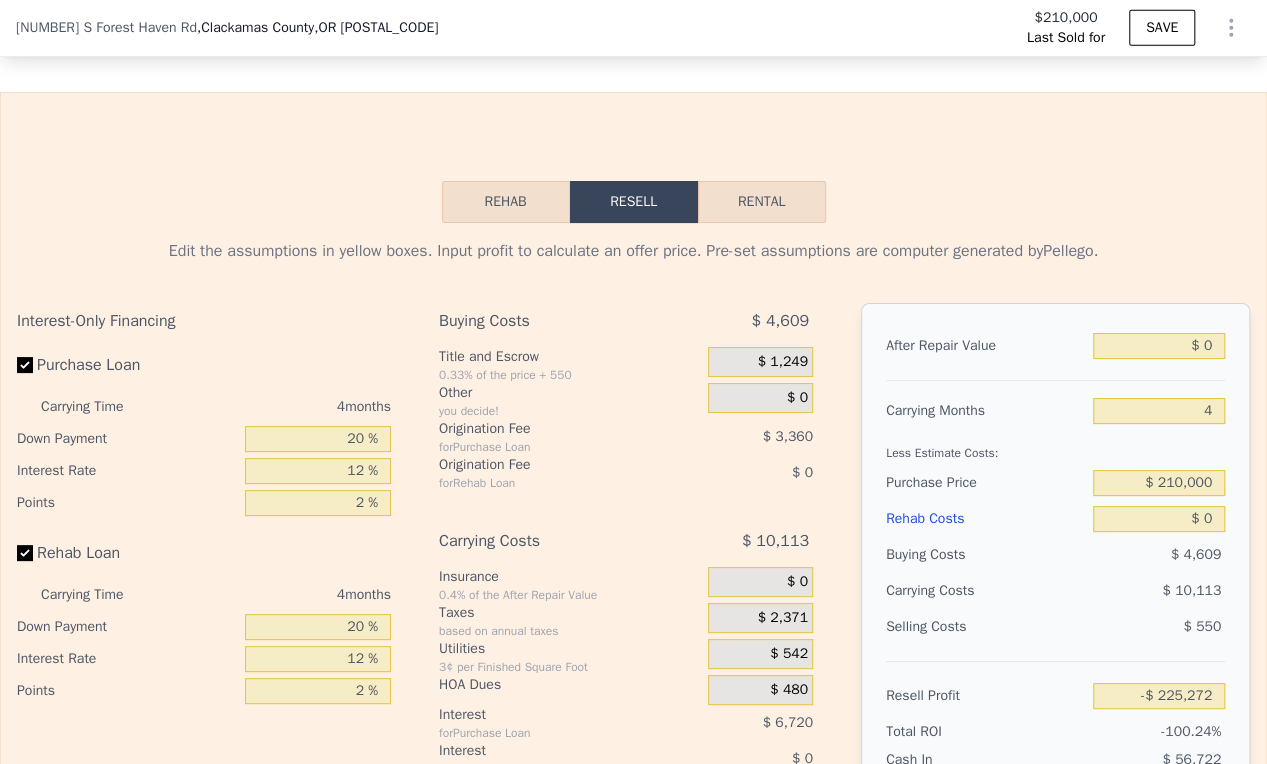 scroll, scrollTop: 2659, scrollLeft: 0, axis: vertical 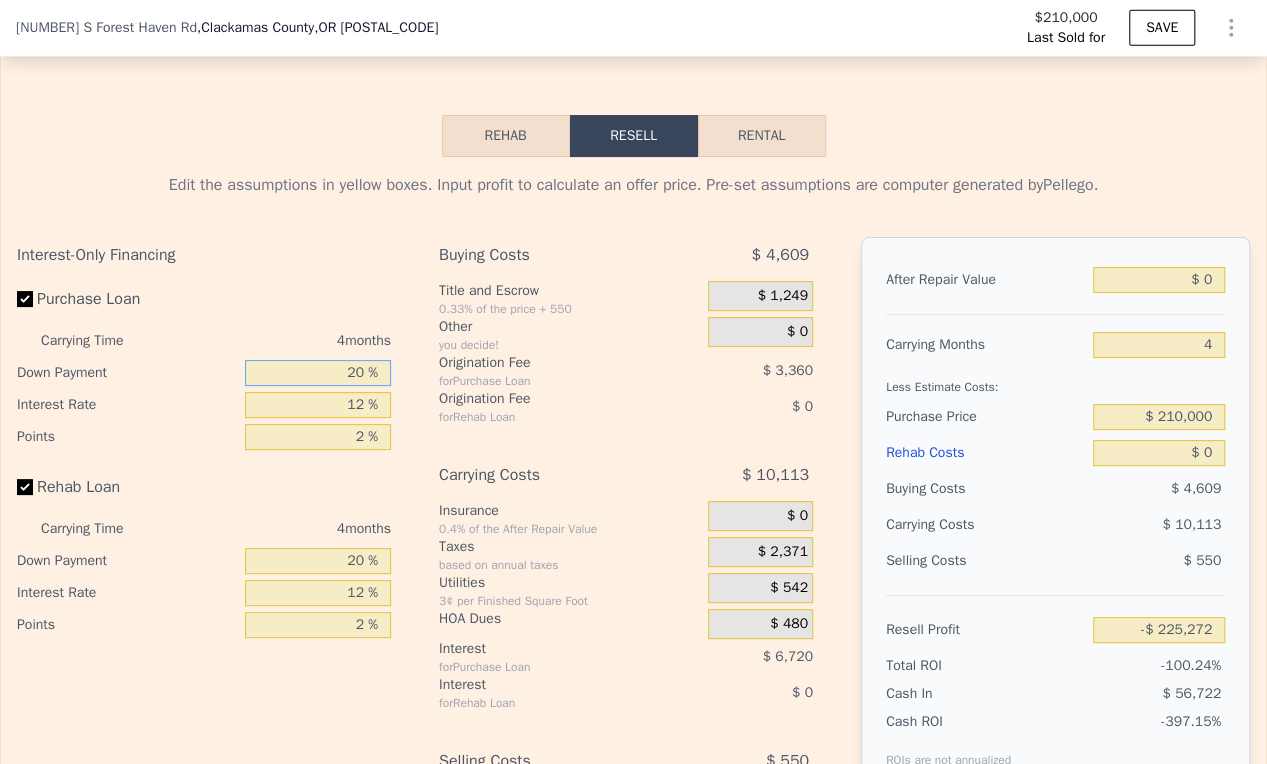 click on "20 %" at bounding box center [318, 373] 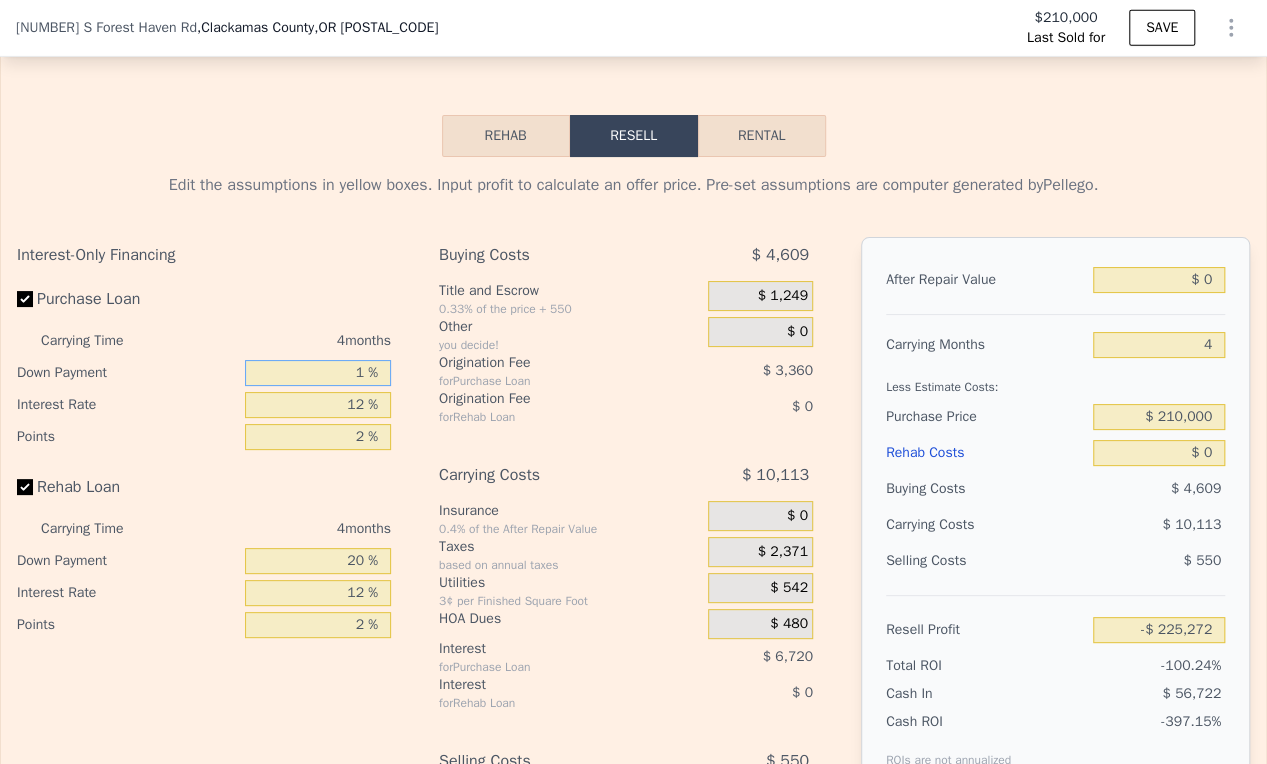 type on "-$ 227,666" 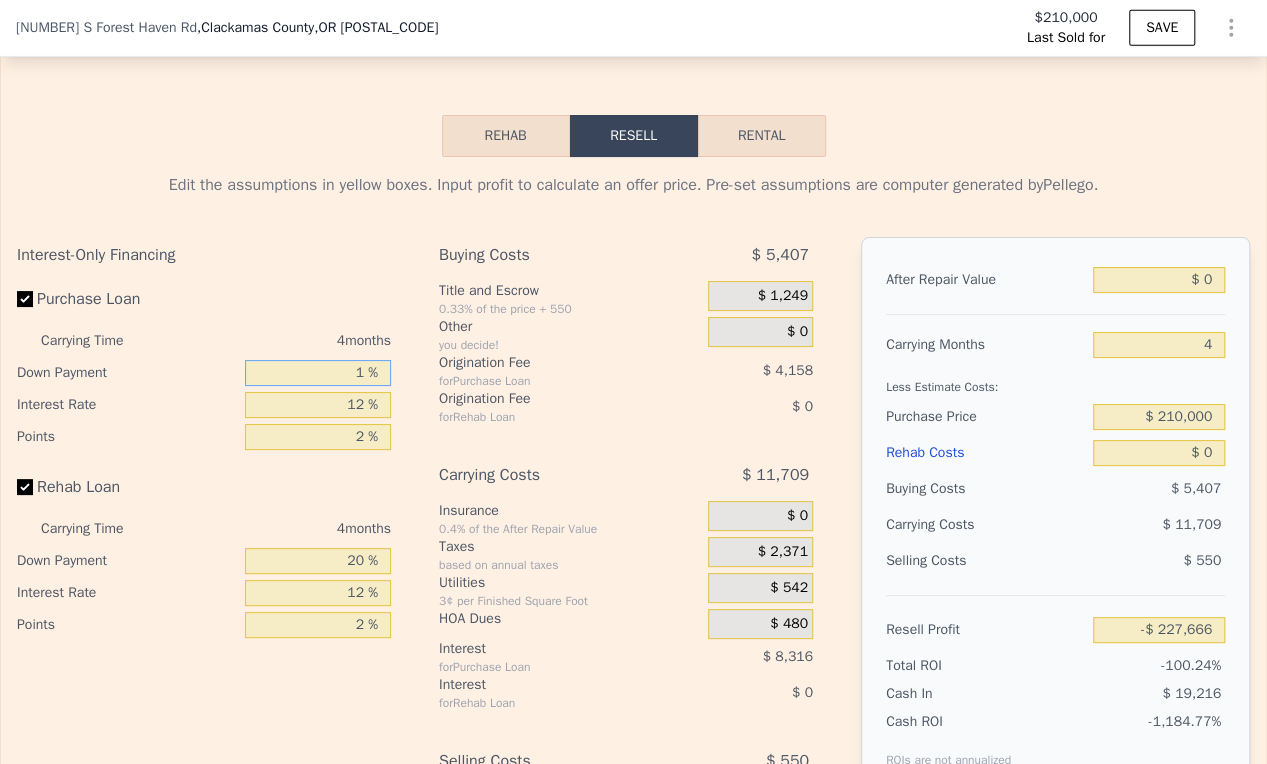 type on "10 %" 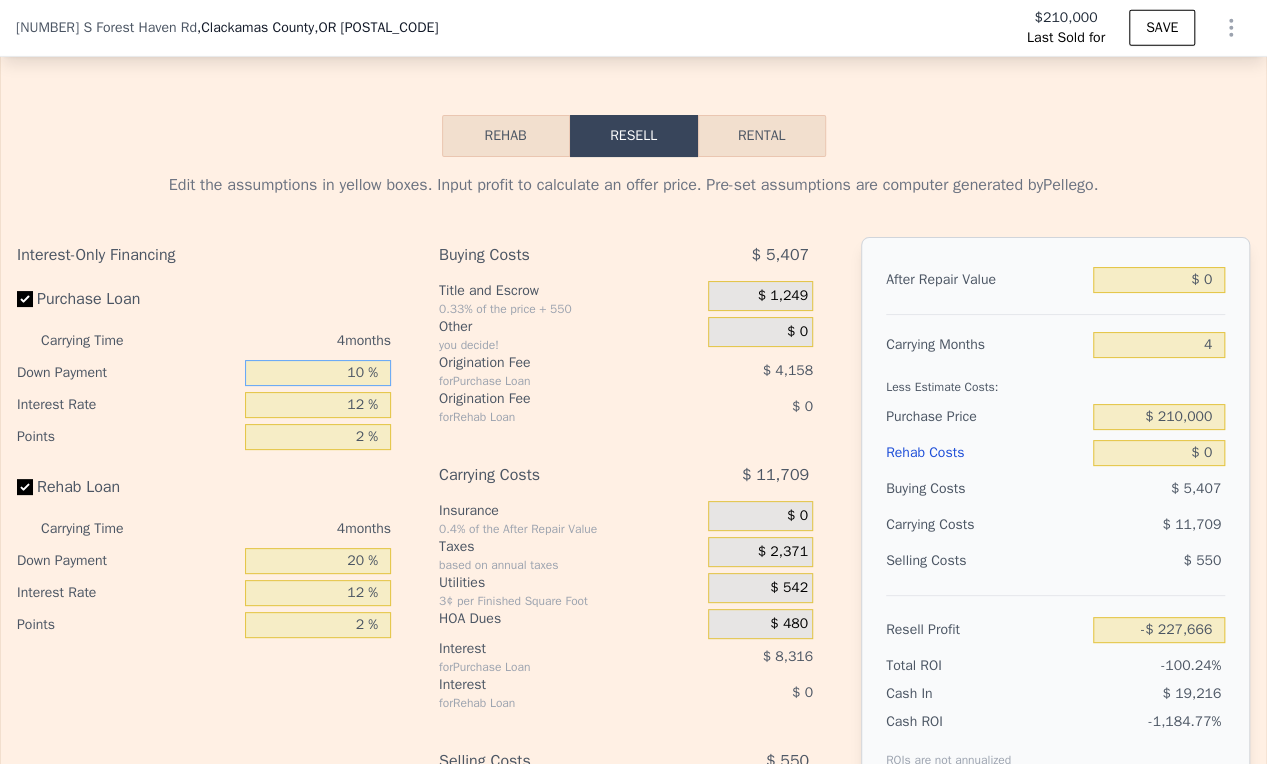 type on "-$ 226,532" 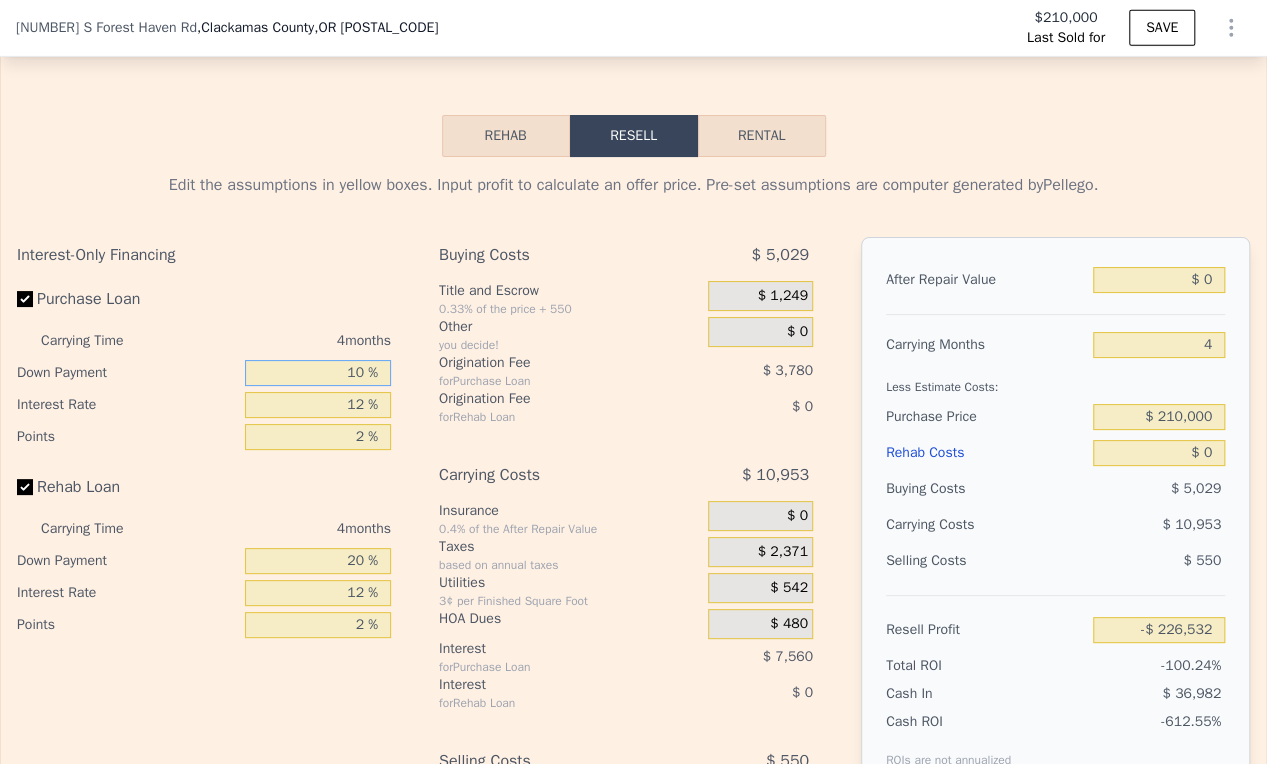 type on "10 %" 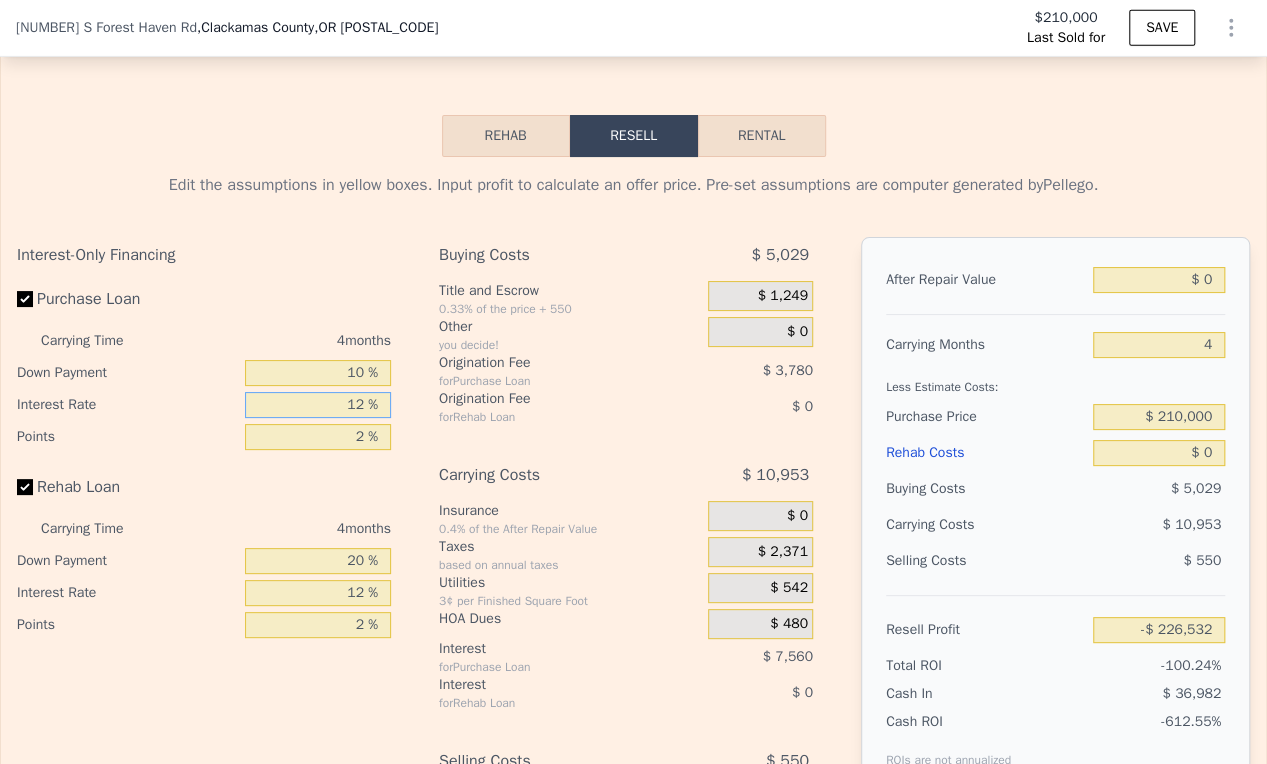click on "12 %" at bounding box center [318, 405] 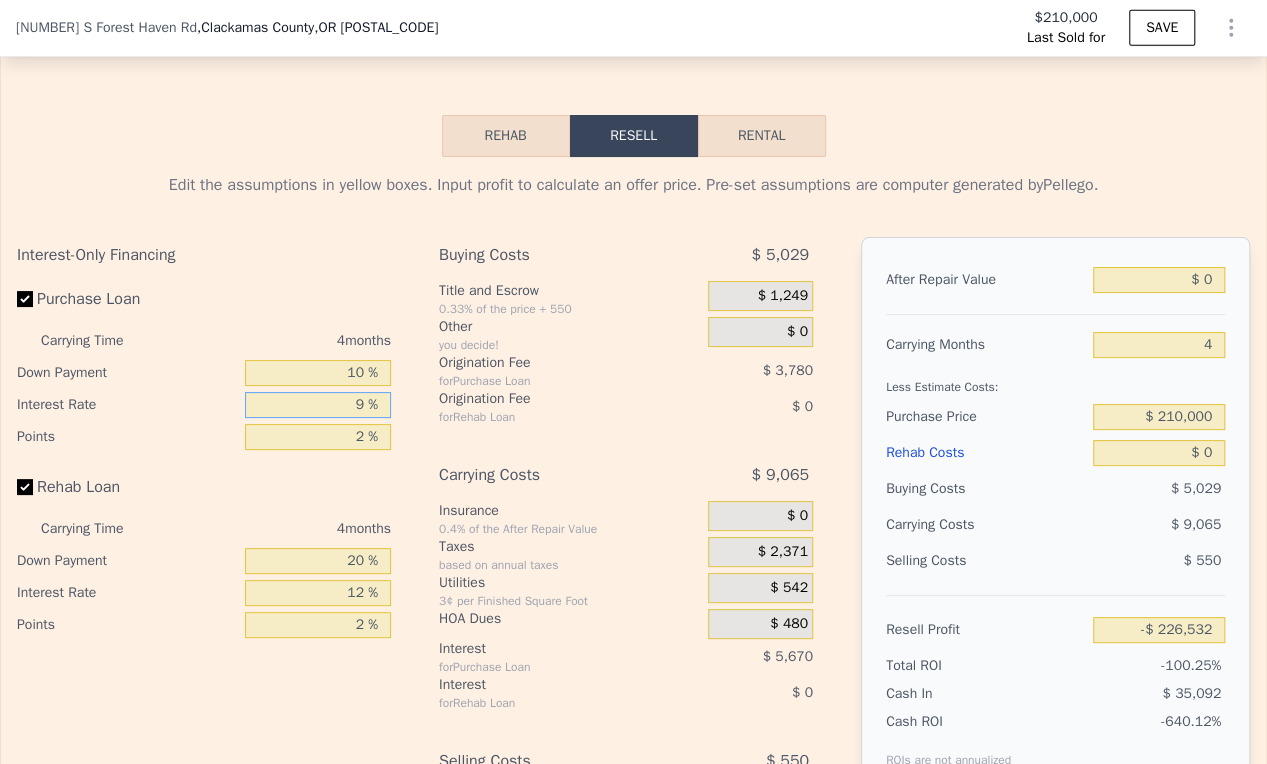 type on "-$ 224,644" 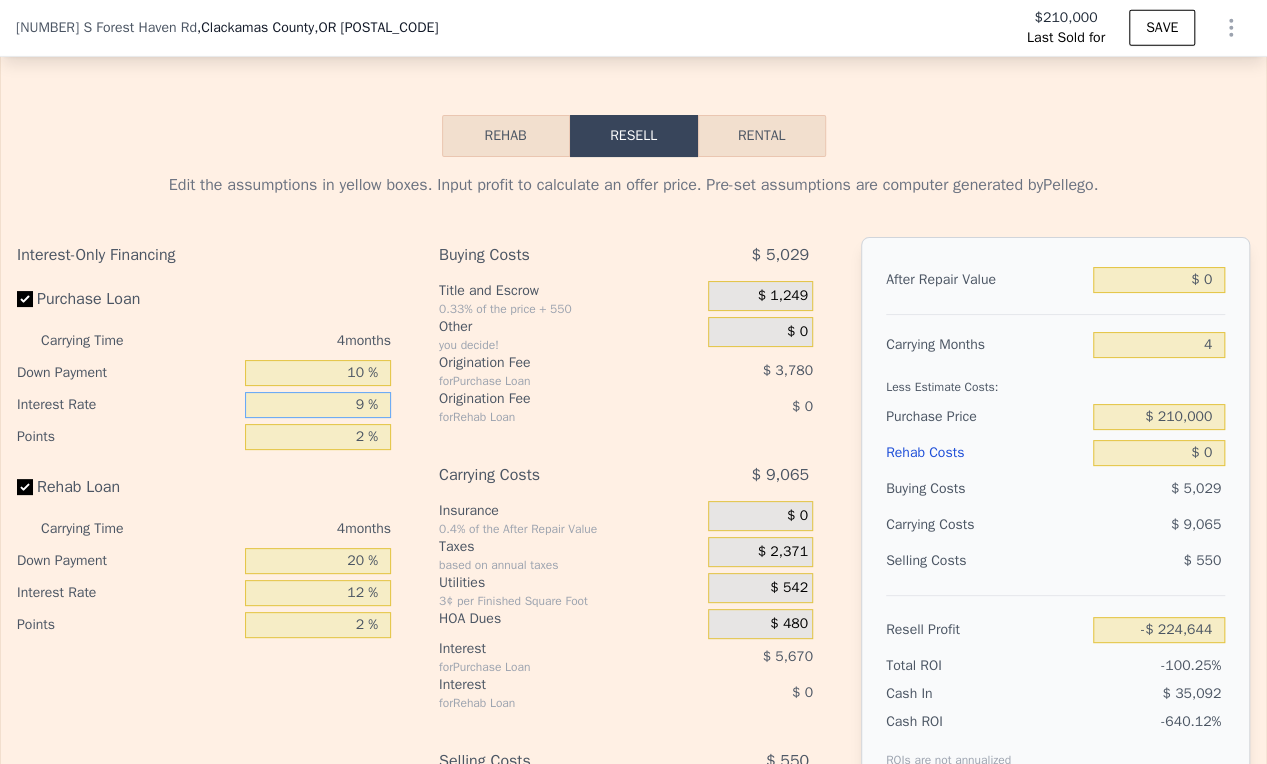 type on "9 %" 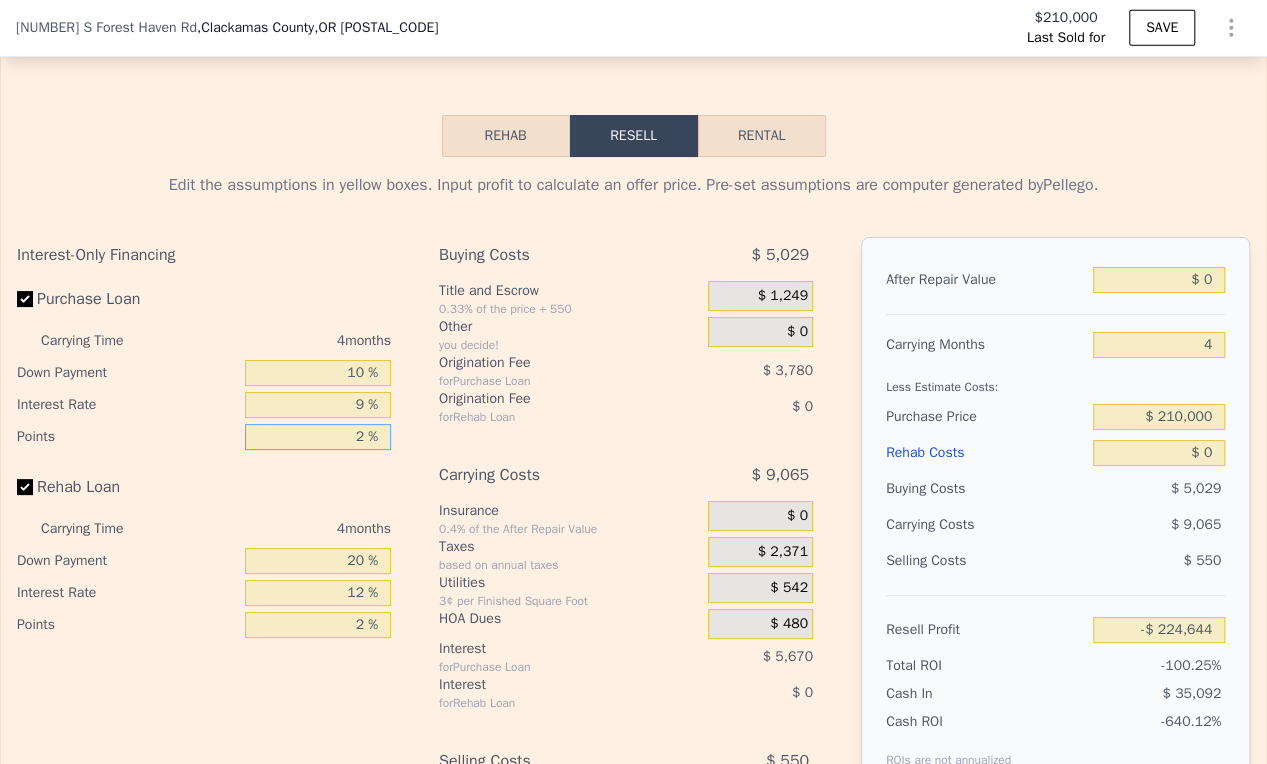 click on "2 %" at bounding box center [318, 437] 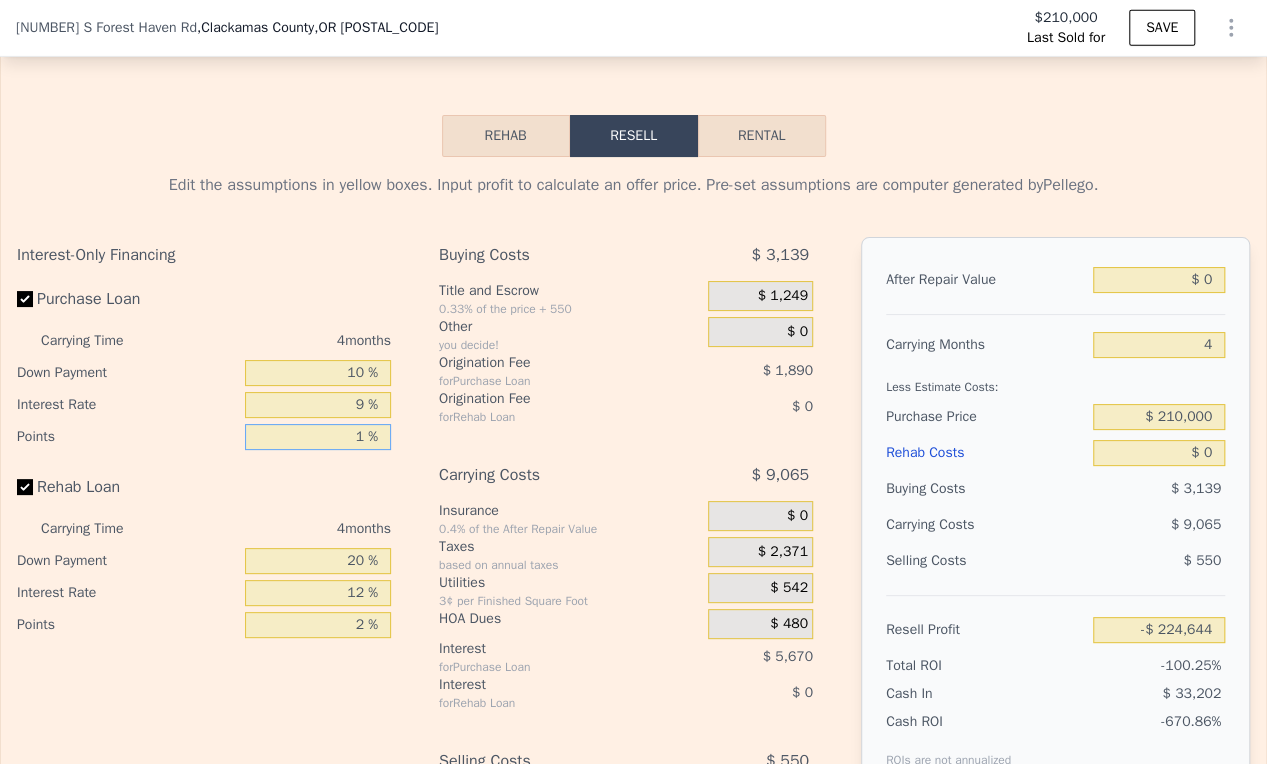 type on "-$ 222,754" 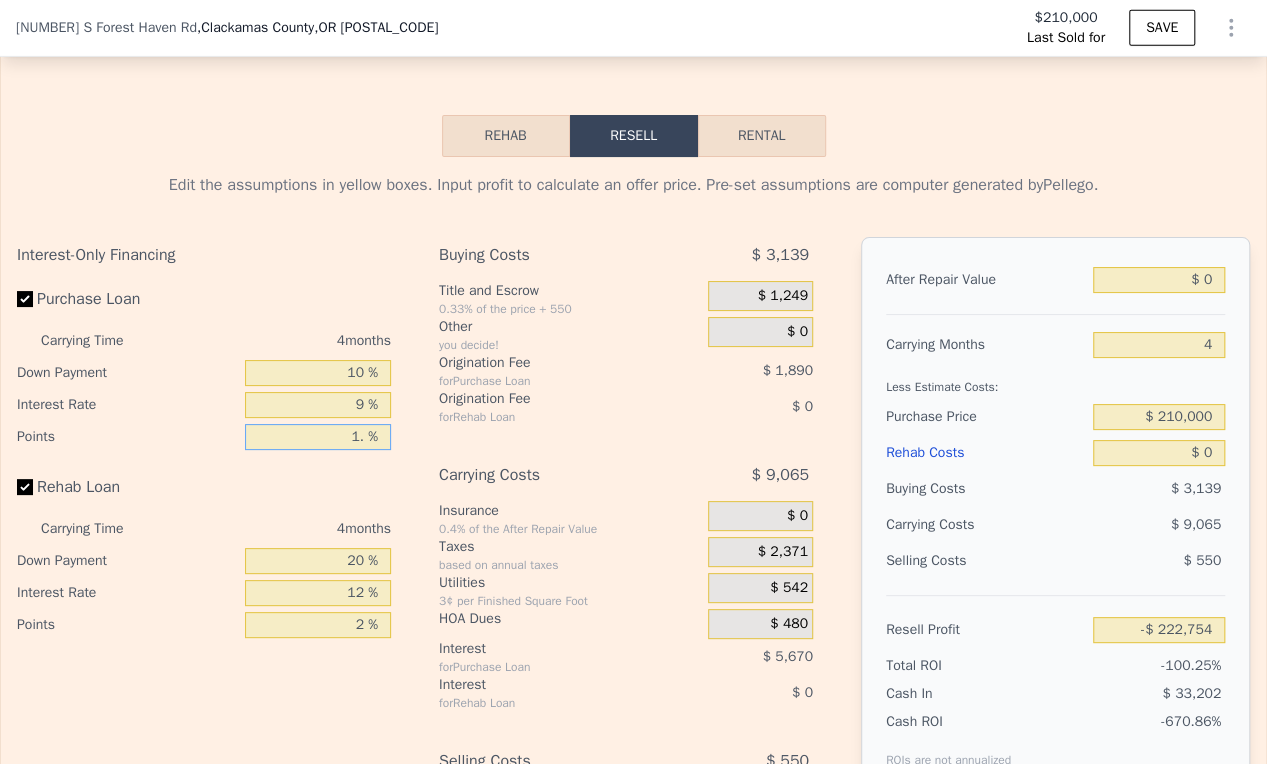 type on "1.5 %" 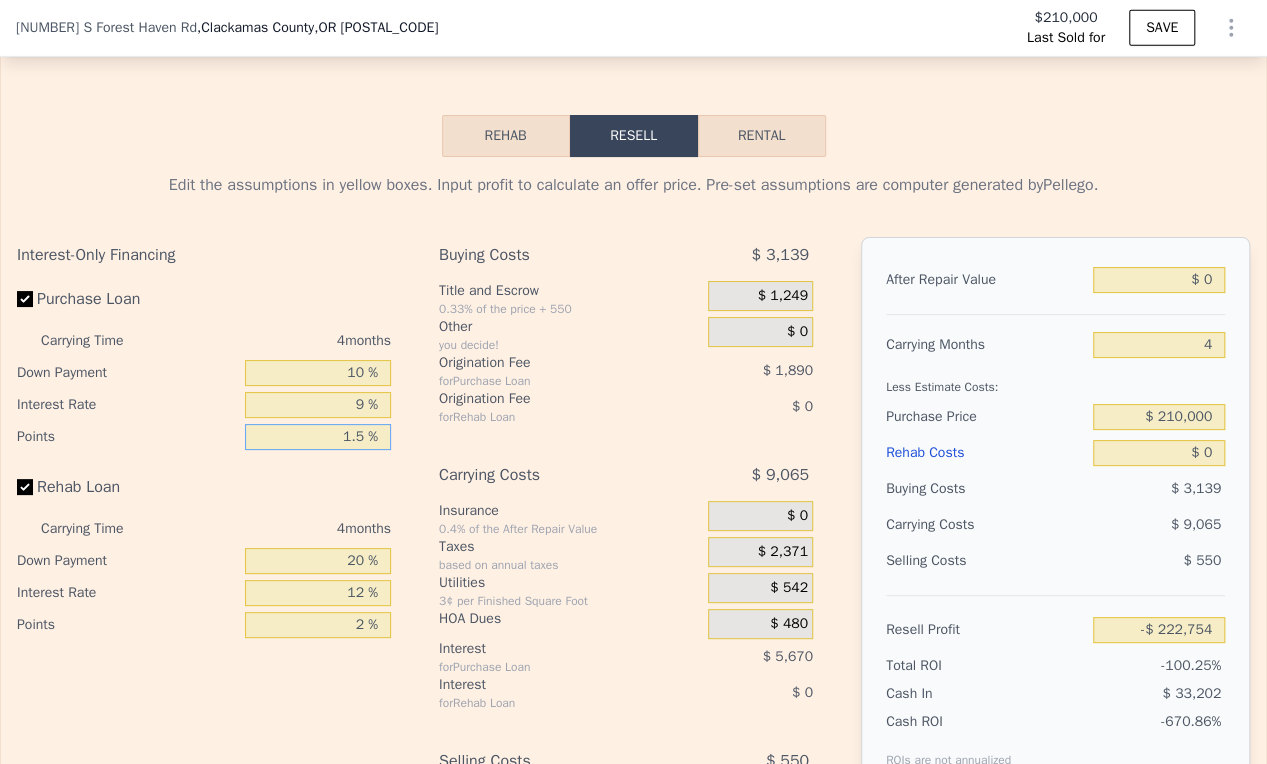 type on "-$ 223,699" 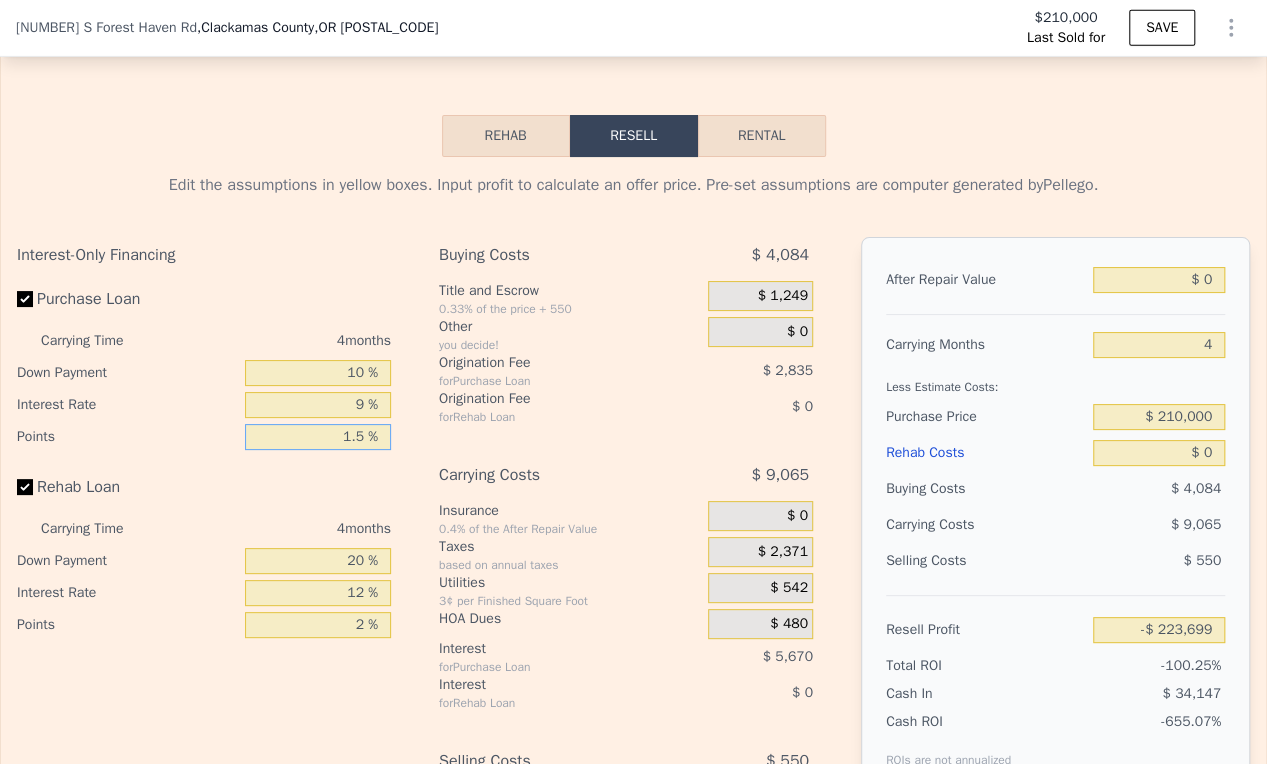 type on "1.5 %" 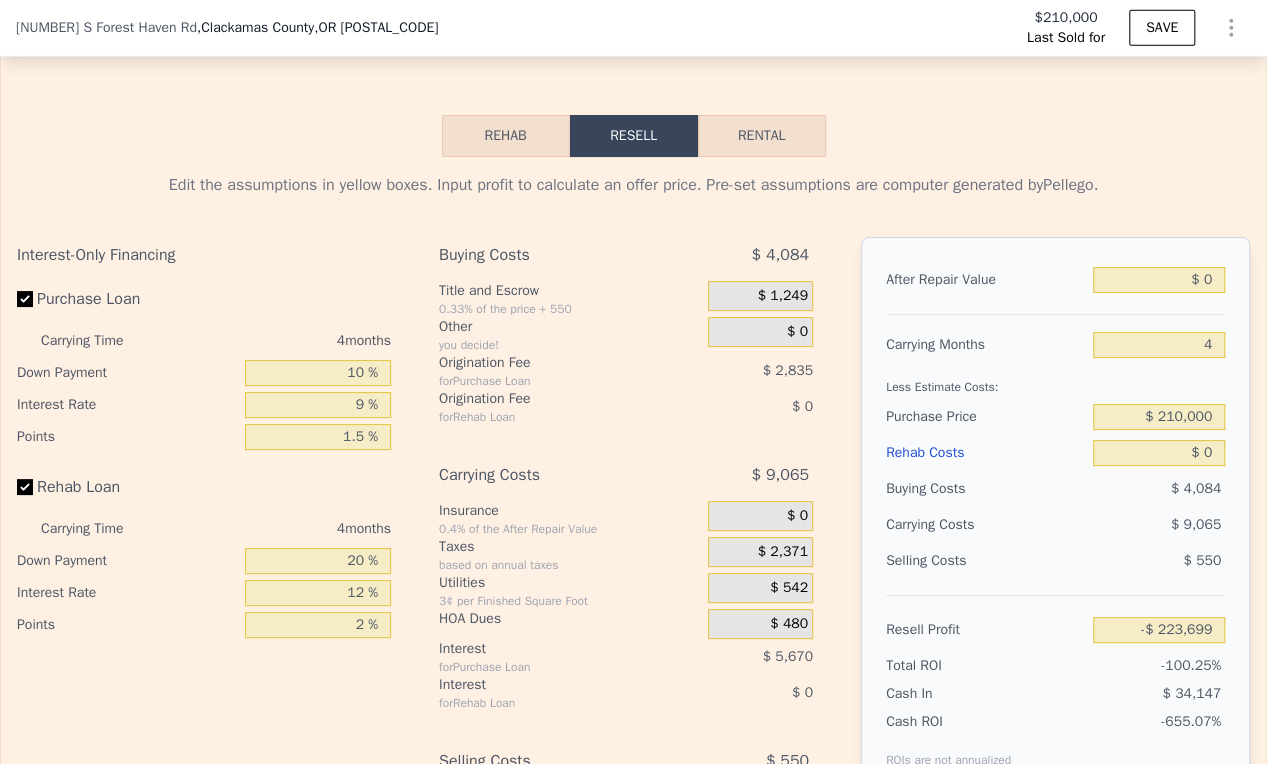 click on "20 %" at bounding box center (318, 561) 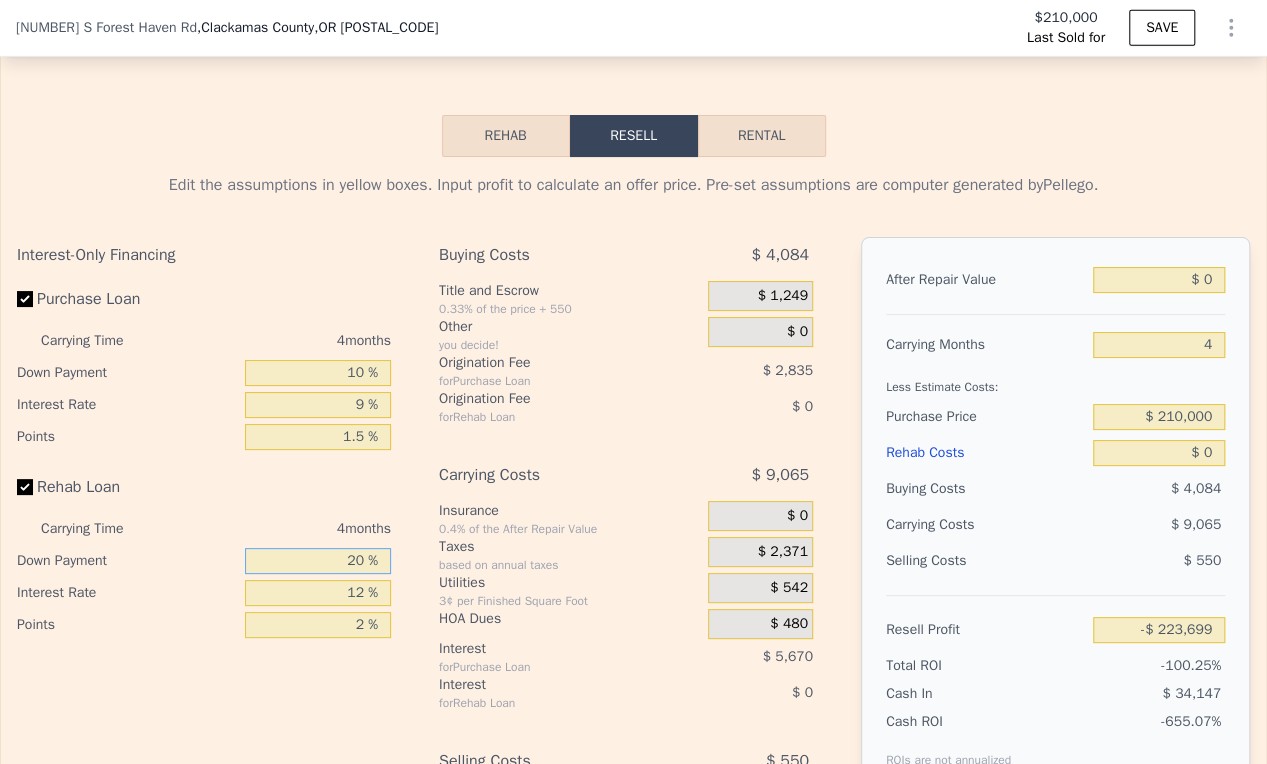 click on "20 %" at bounding box center (318, 561) 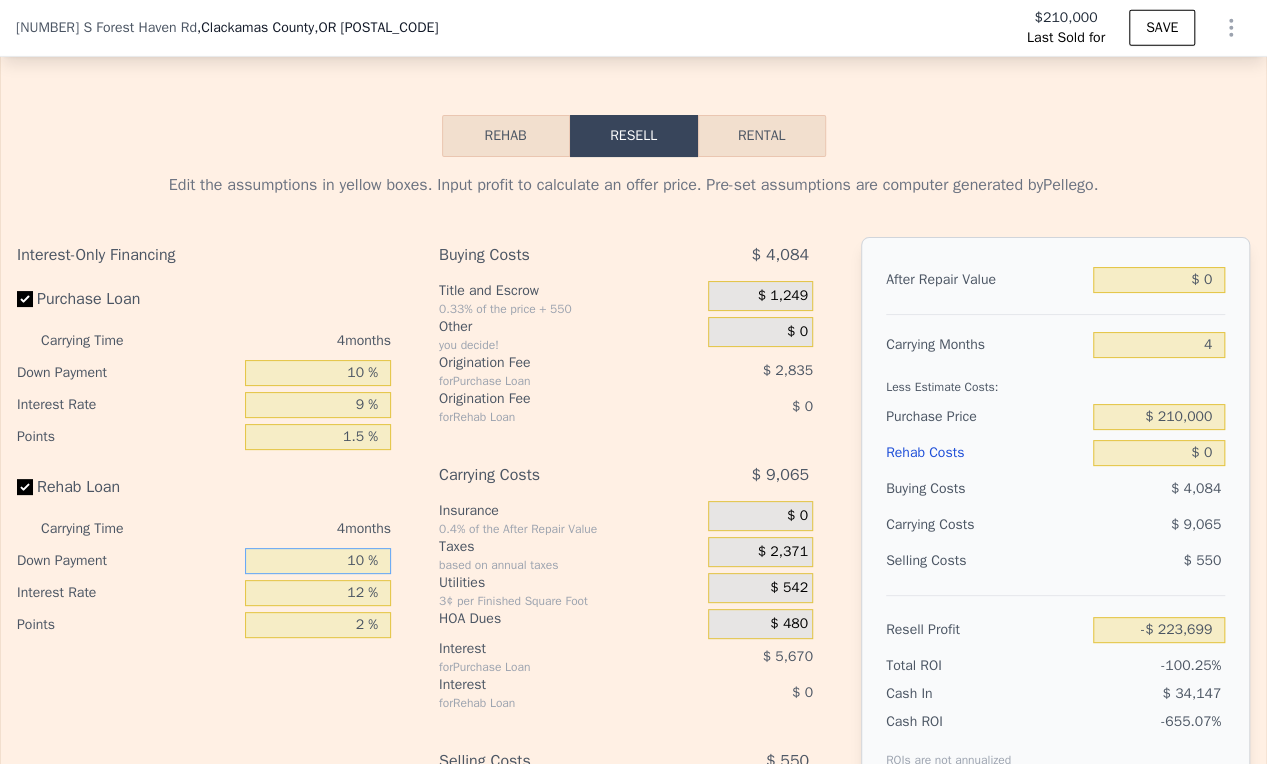 type on "10 %" 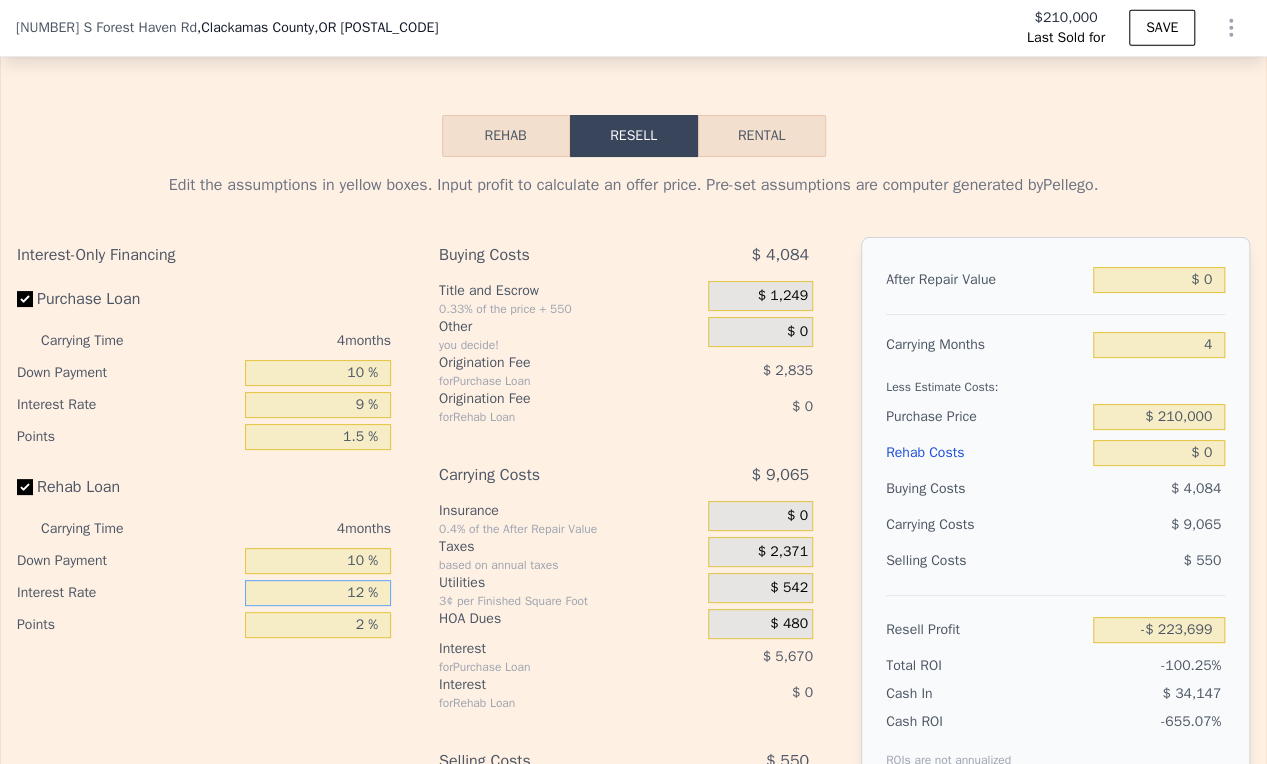 click on "12 %" at bounding box center (318, 593) 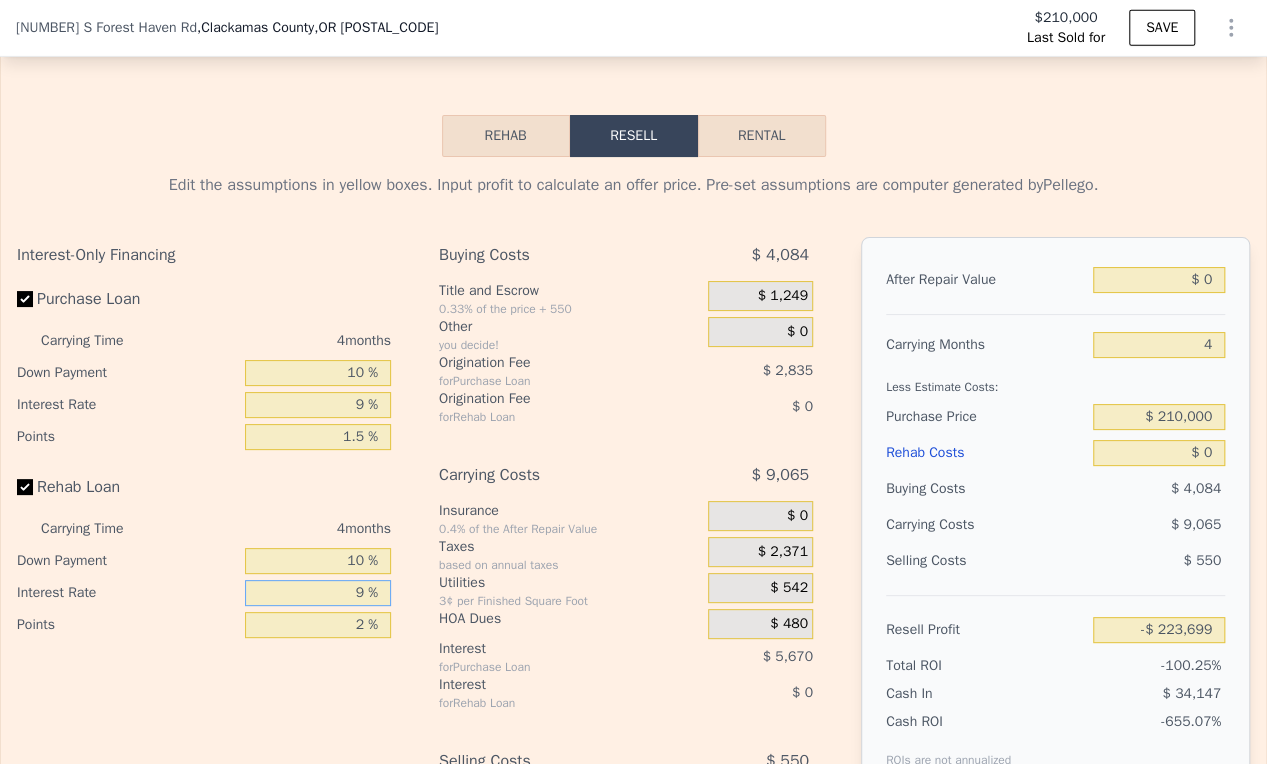 type on "9 %" 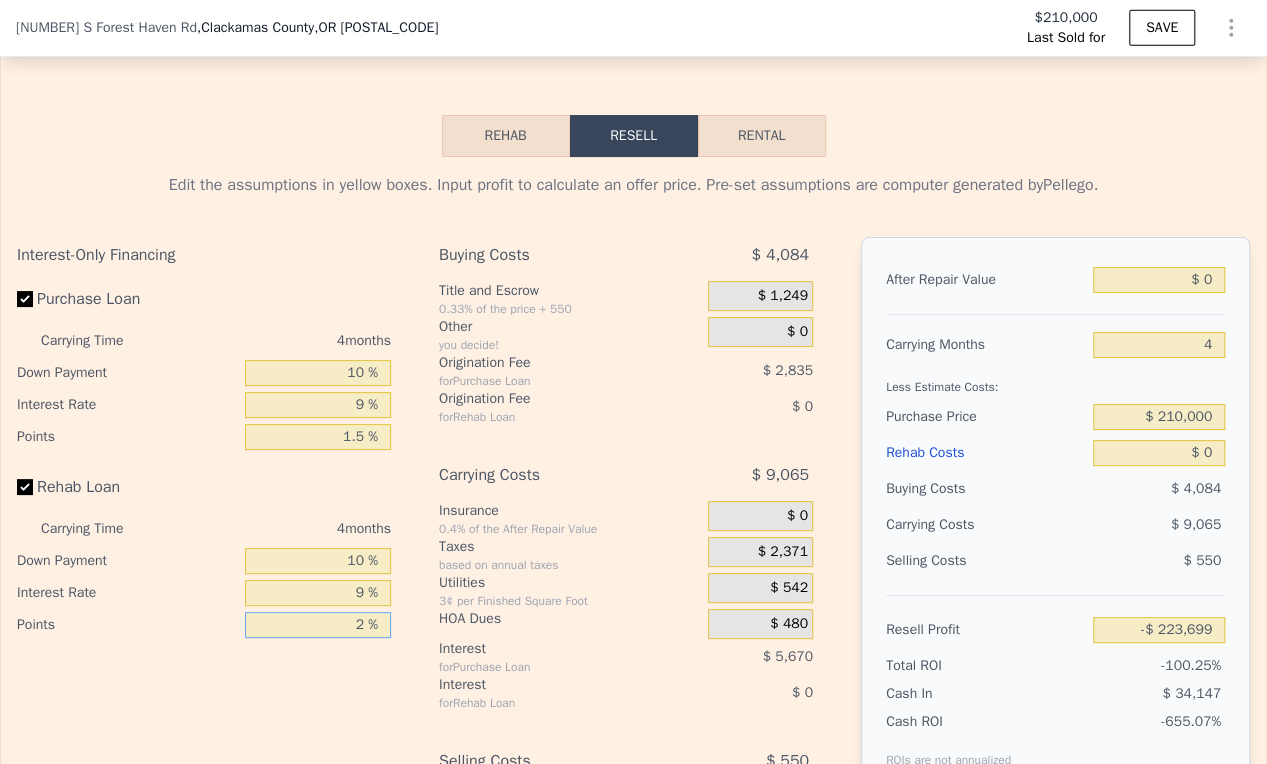 click on "2 %" at bounding box center [318, 625] 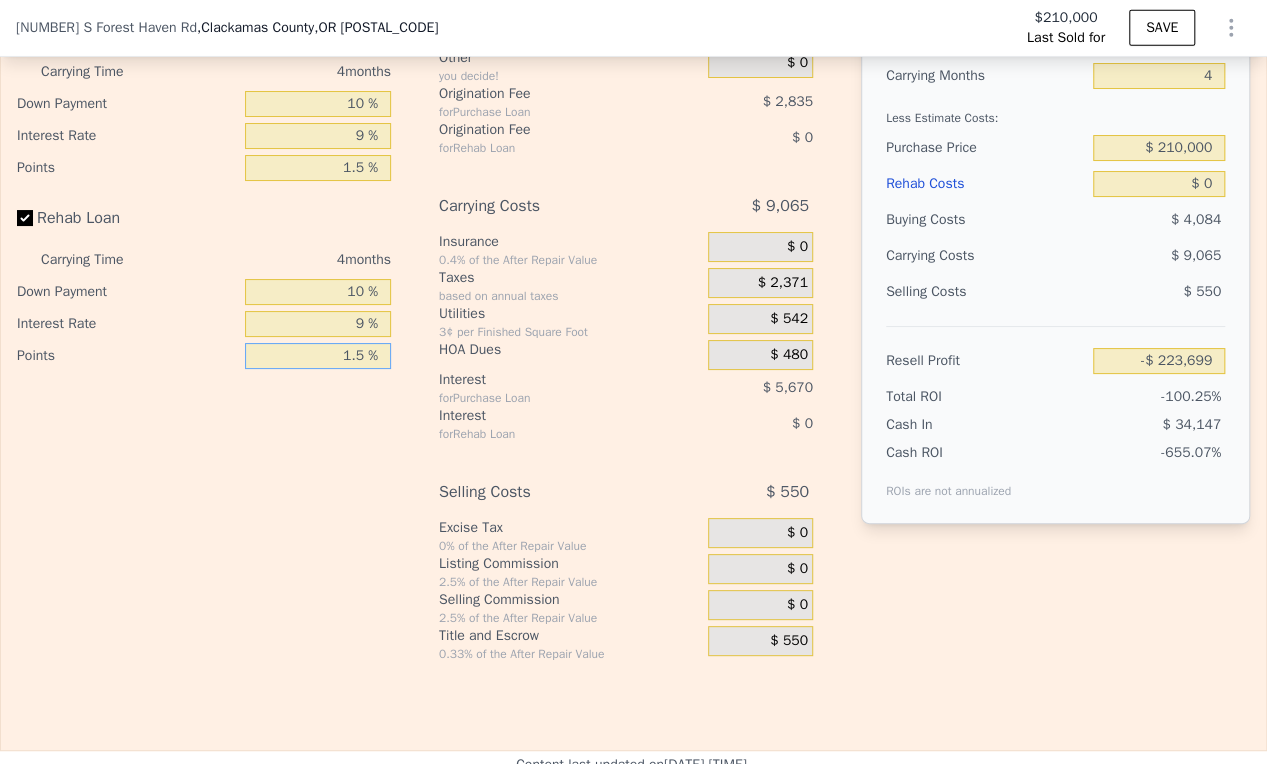 scroll, scrollTop: 3104, scrollLeft: 0, axis: vertical 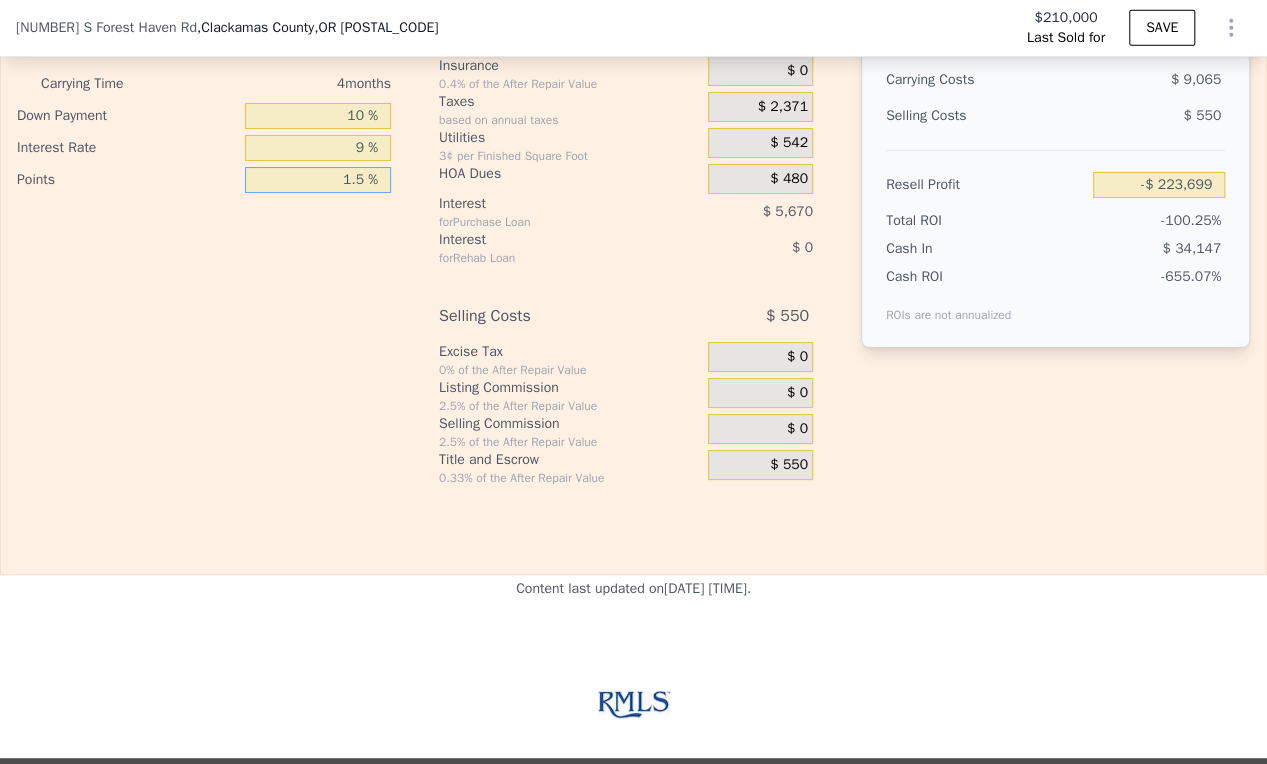 type on "1.5 %" 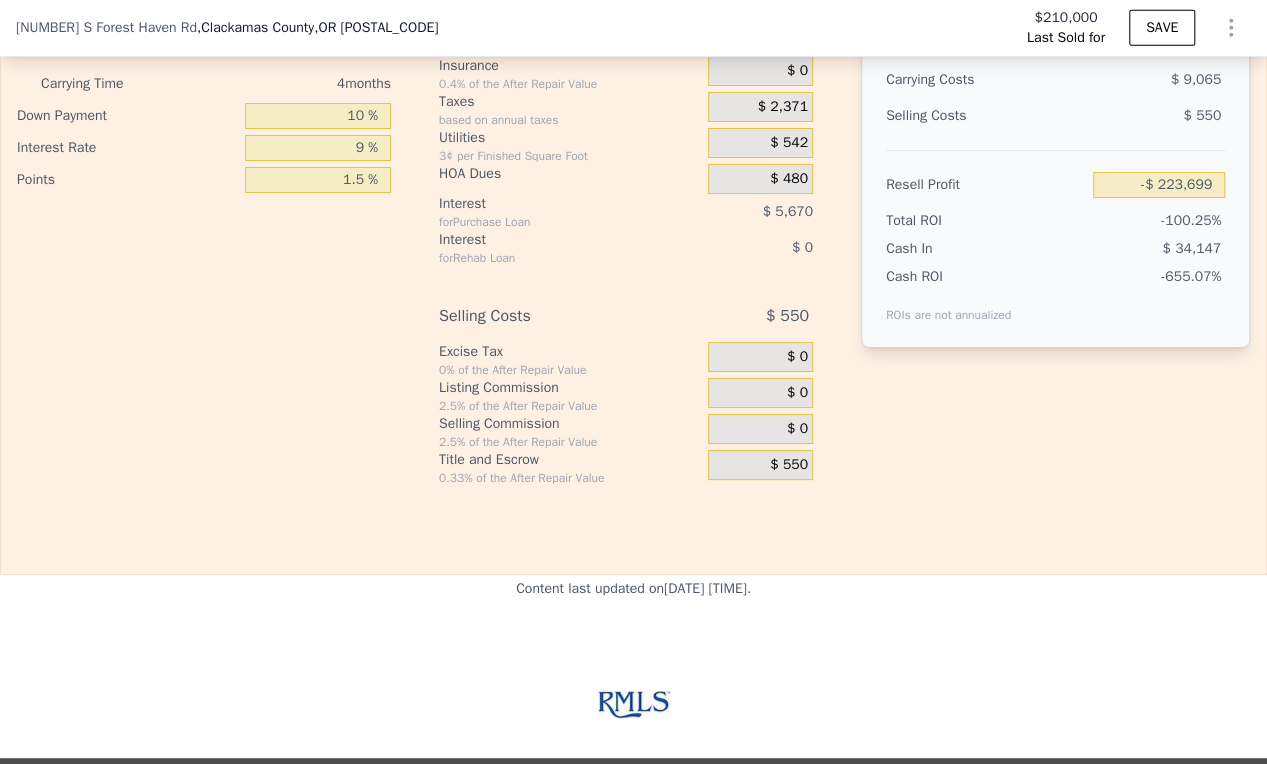 click on "$ 0" at bounding box center [797, 393] 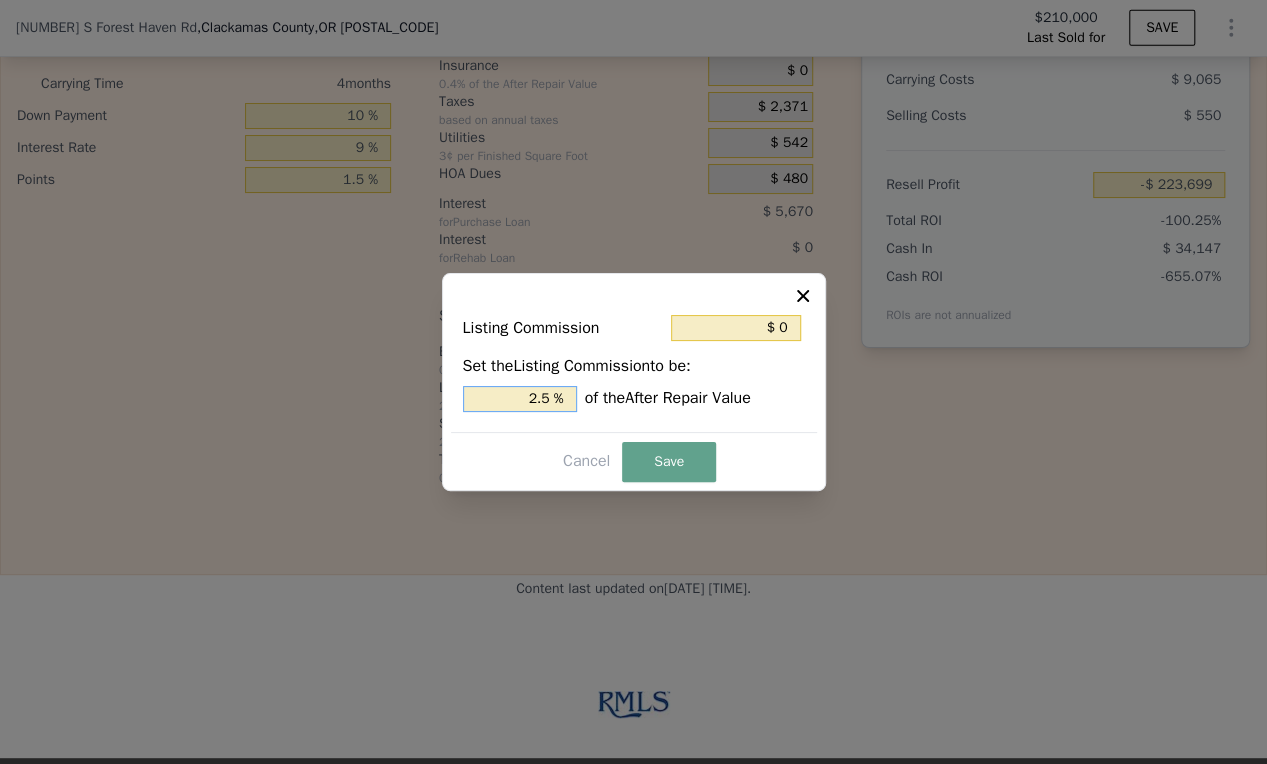 click on "2.5 %" at bounding box center [520, 399] 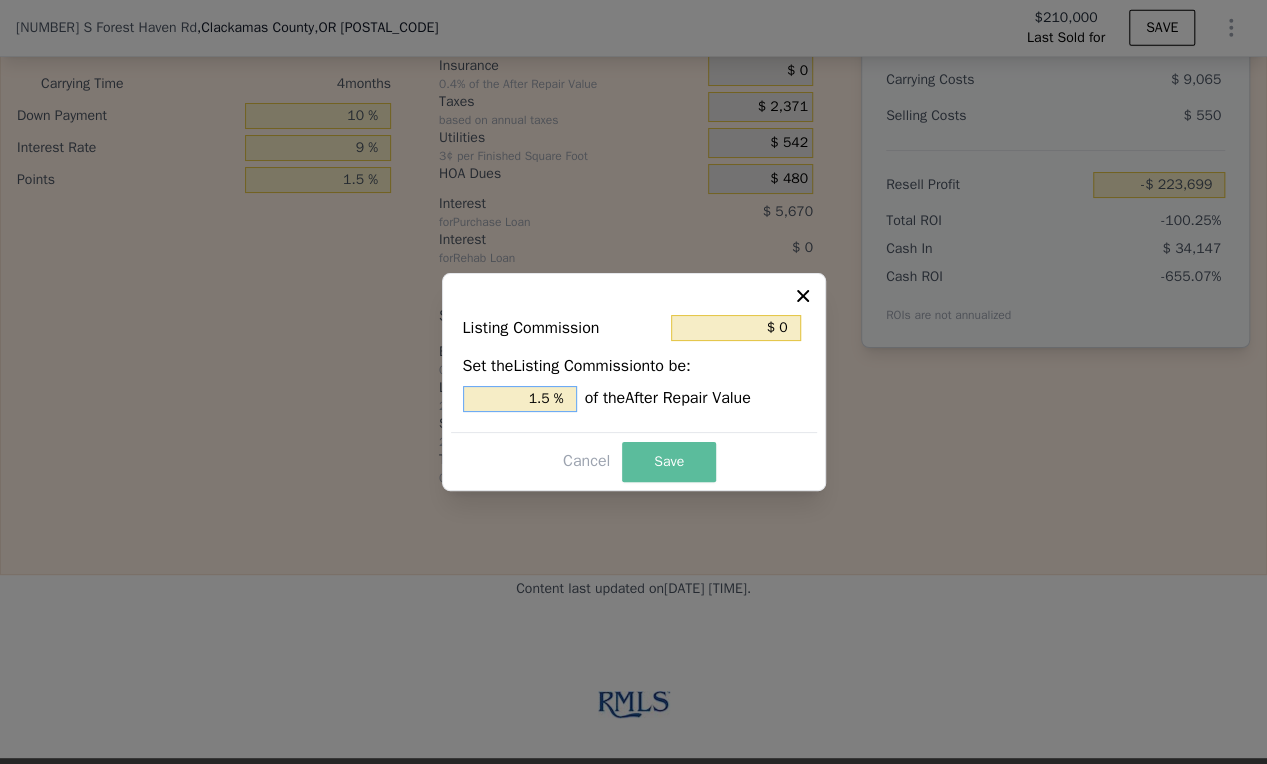 type on "1.5 %" 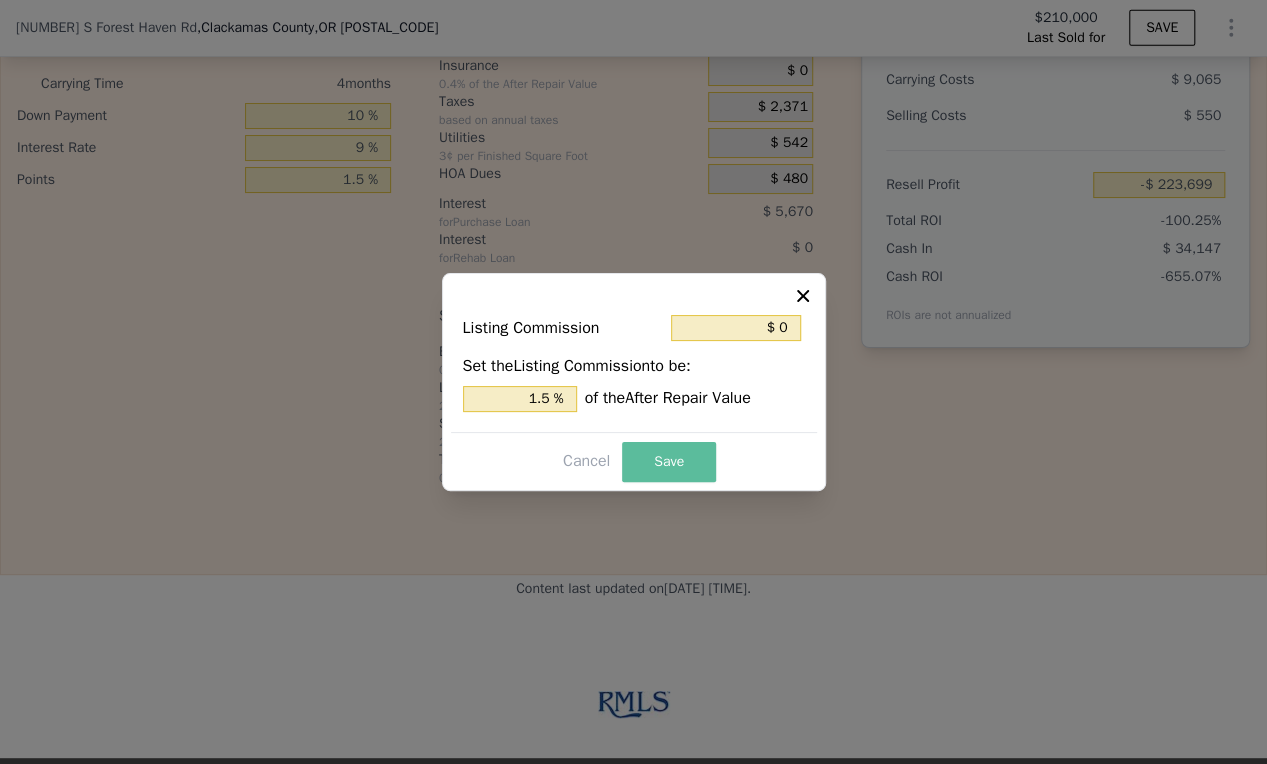 click on "Save" at bounding box center (669, 462) 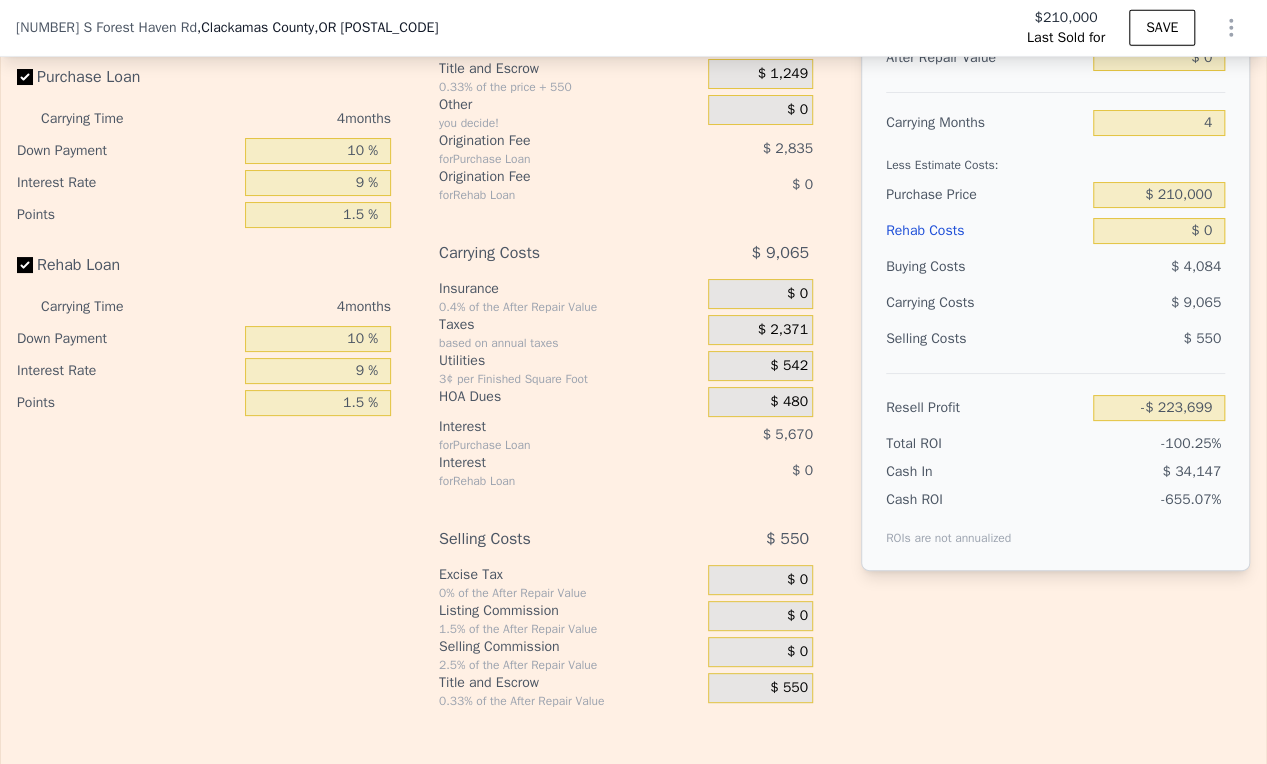 scroll, scrollTop: 2659, scrollLeft: 0, axis: vertical 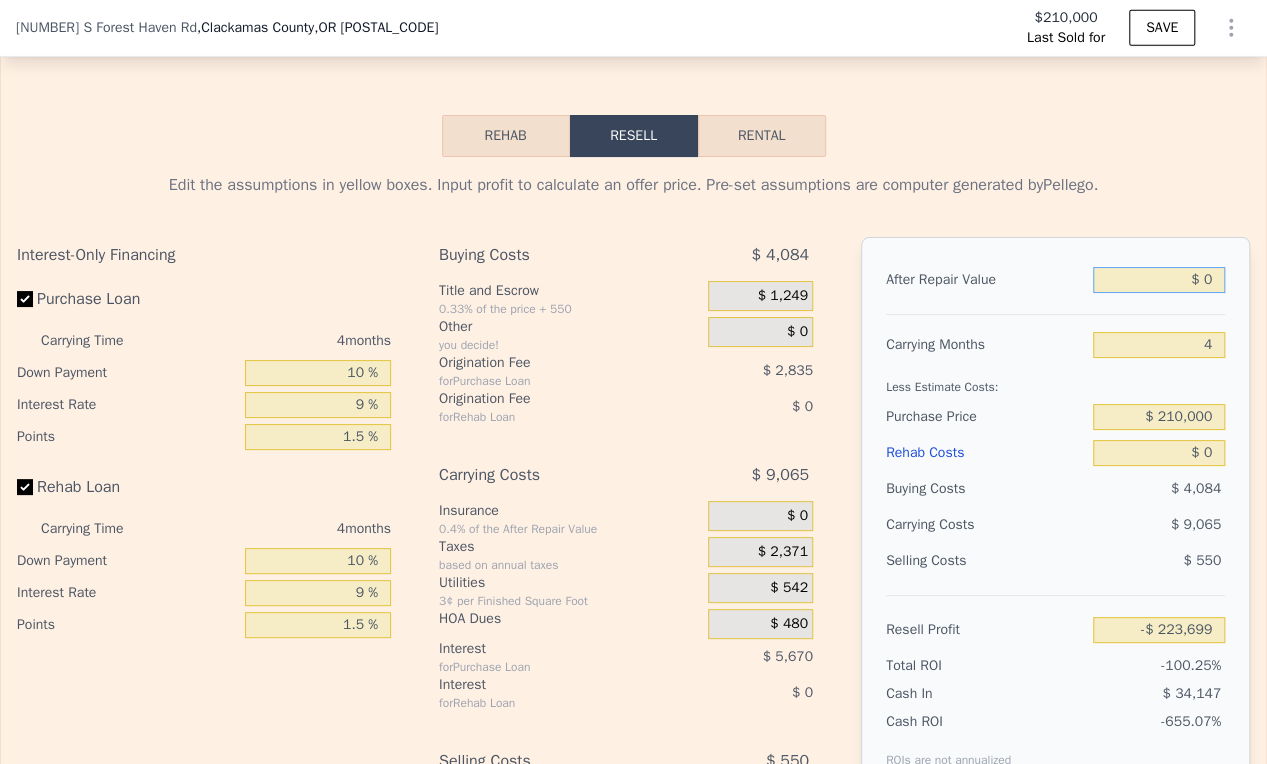 drag, startPoint x: 1200, startPoint y: 293, endPoint x: 1172, endPoint y: 293, distance: 28 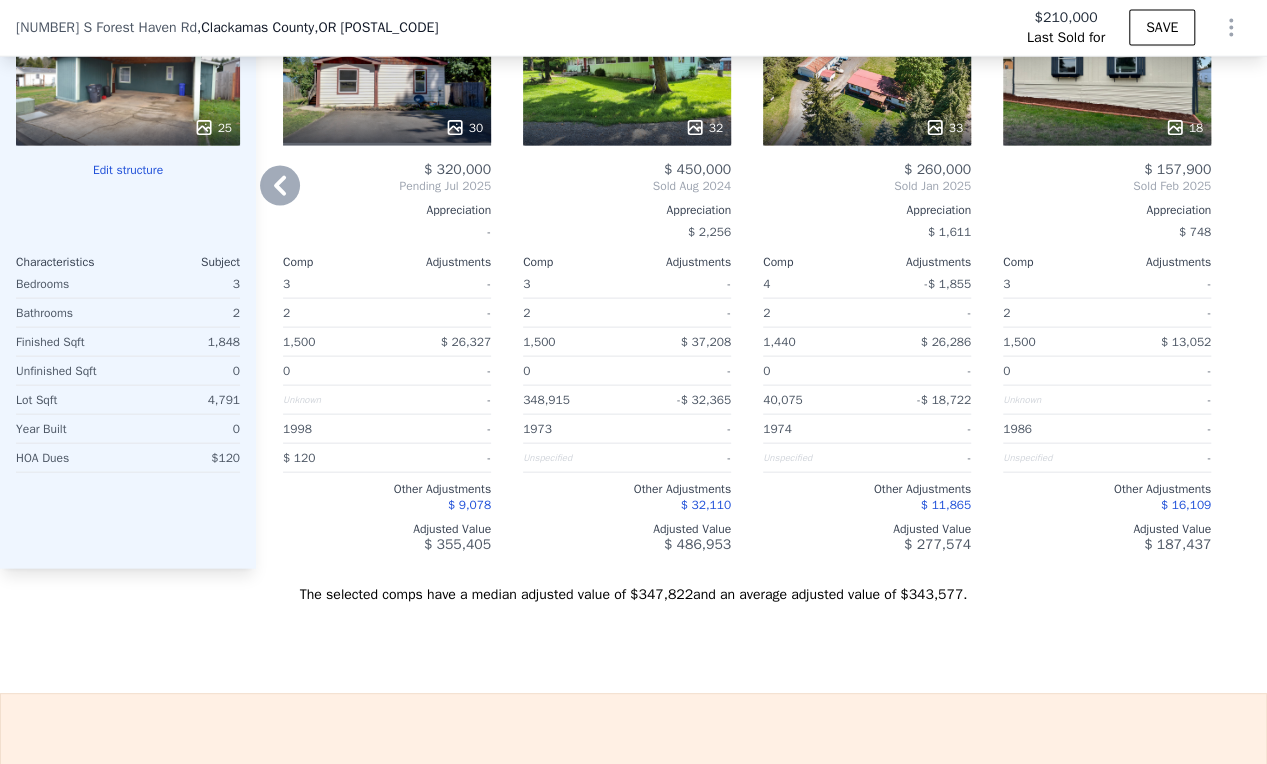 scroll, scrollTop: 1770, scrollLeft: 0, axis: vertical 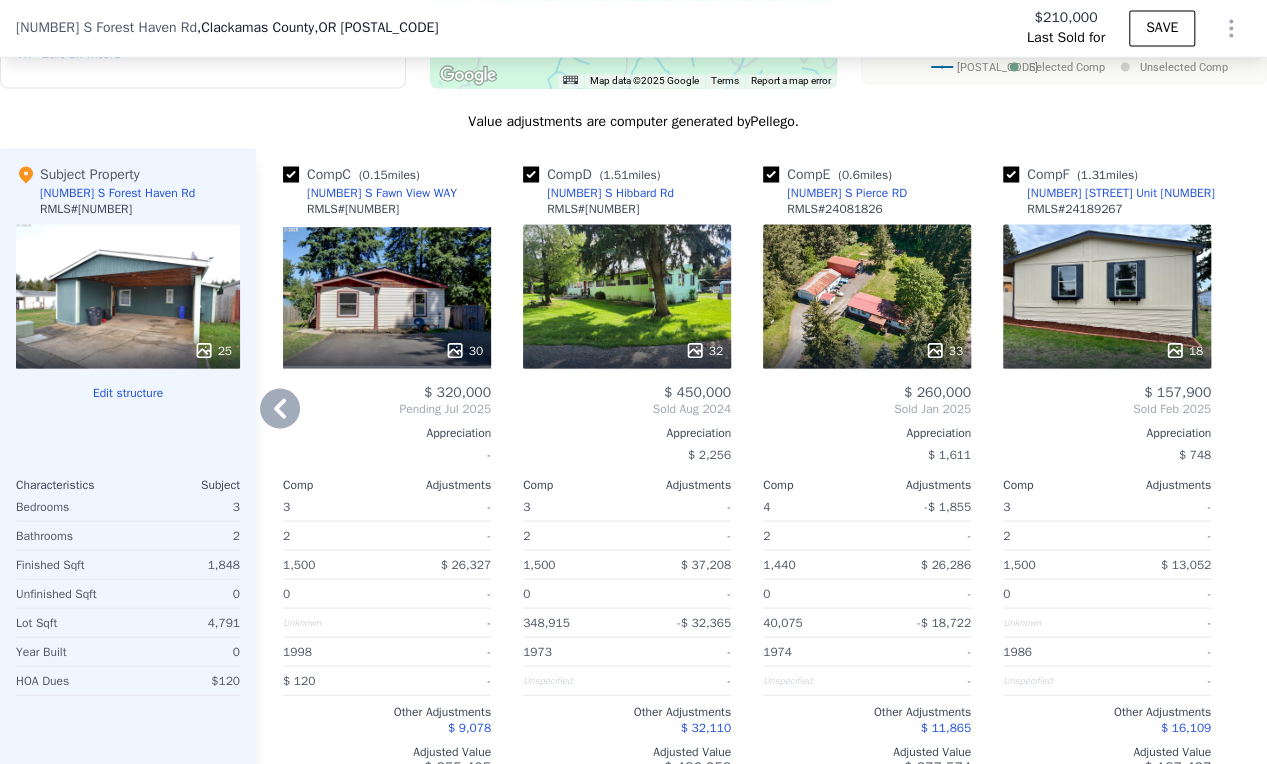 click 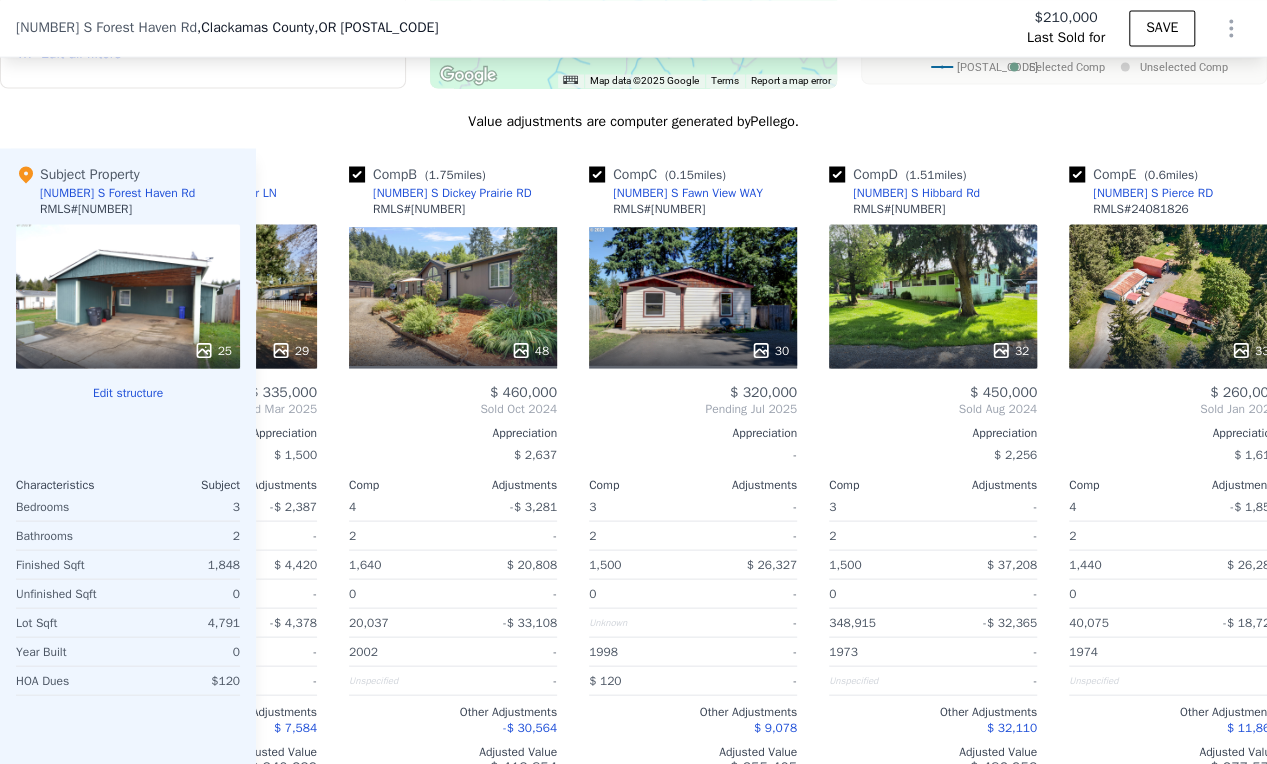 scroll, scrollTop: 0, scrollLeft: 14, axis: horizontal 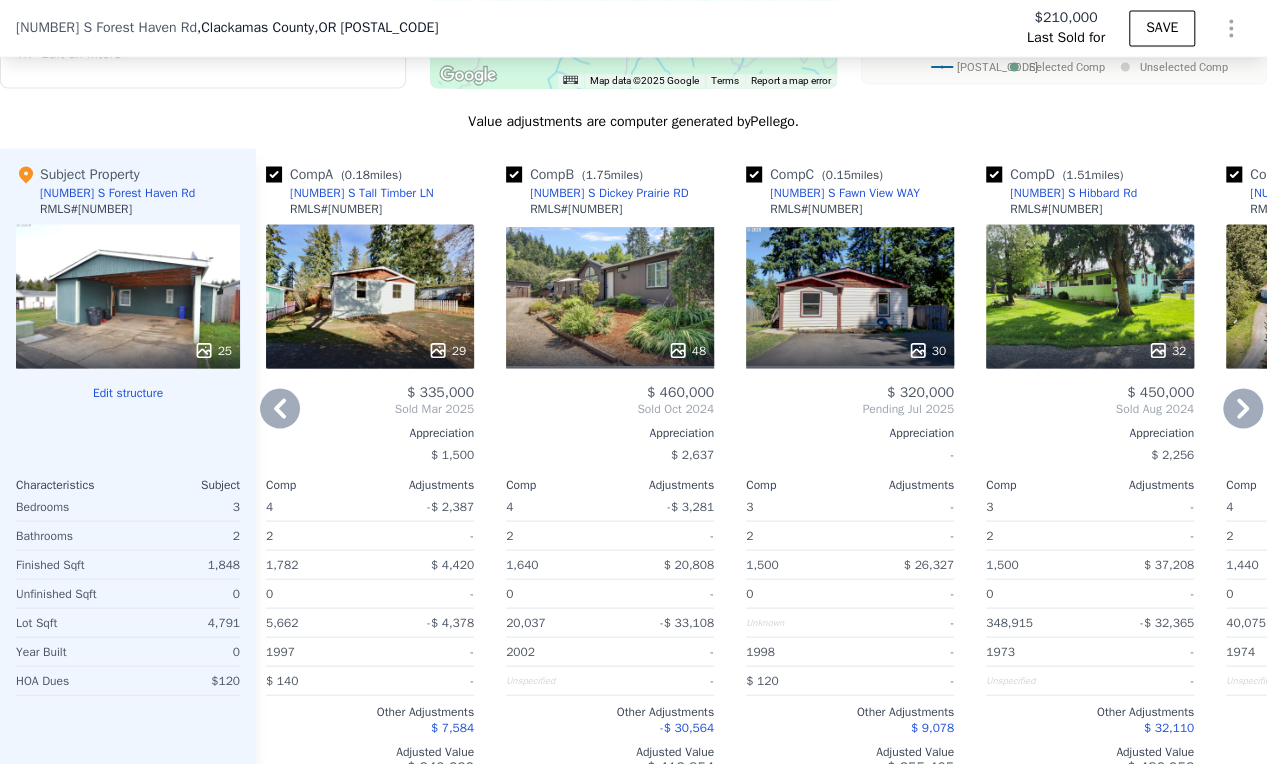click 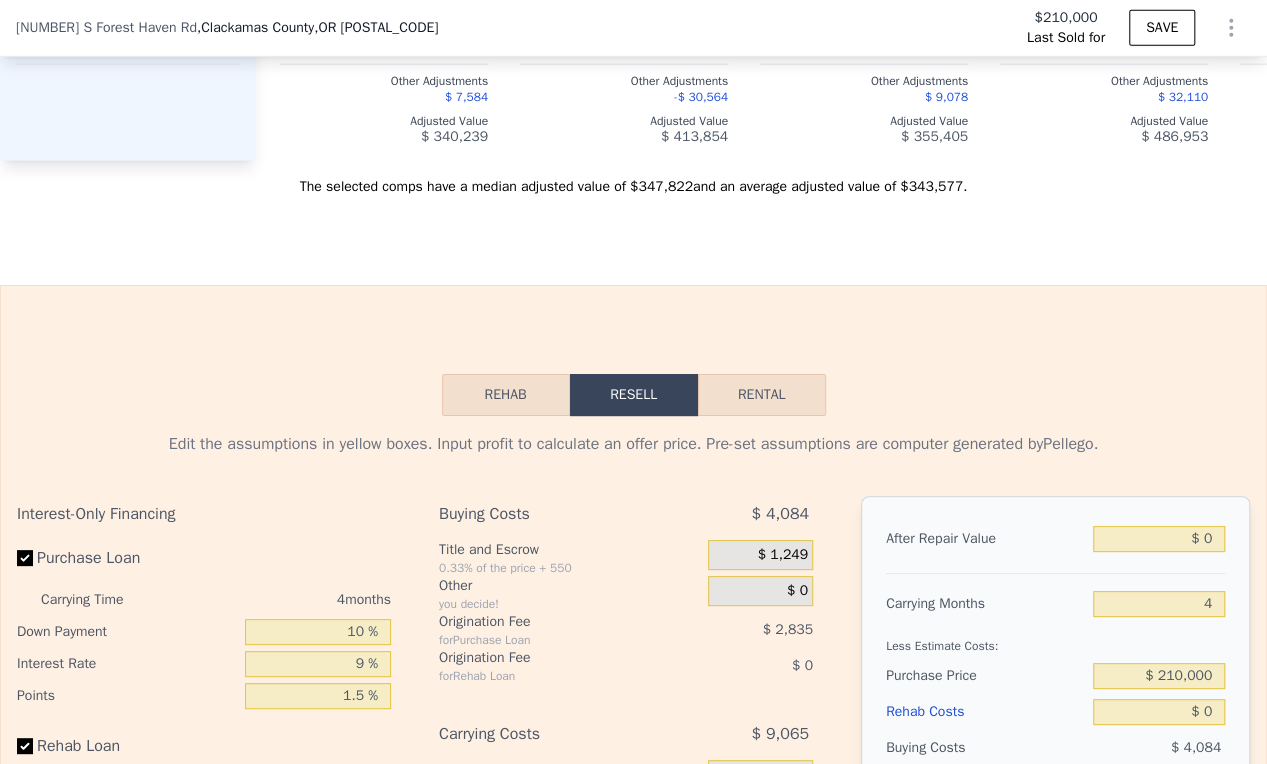 scroll, scrollTop: 2437, scrollLeft: 0, axis: vertical 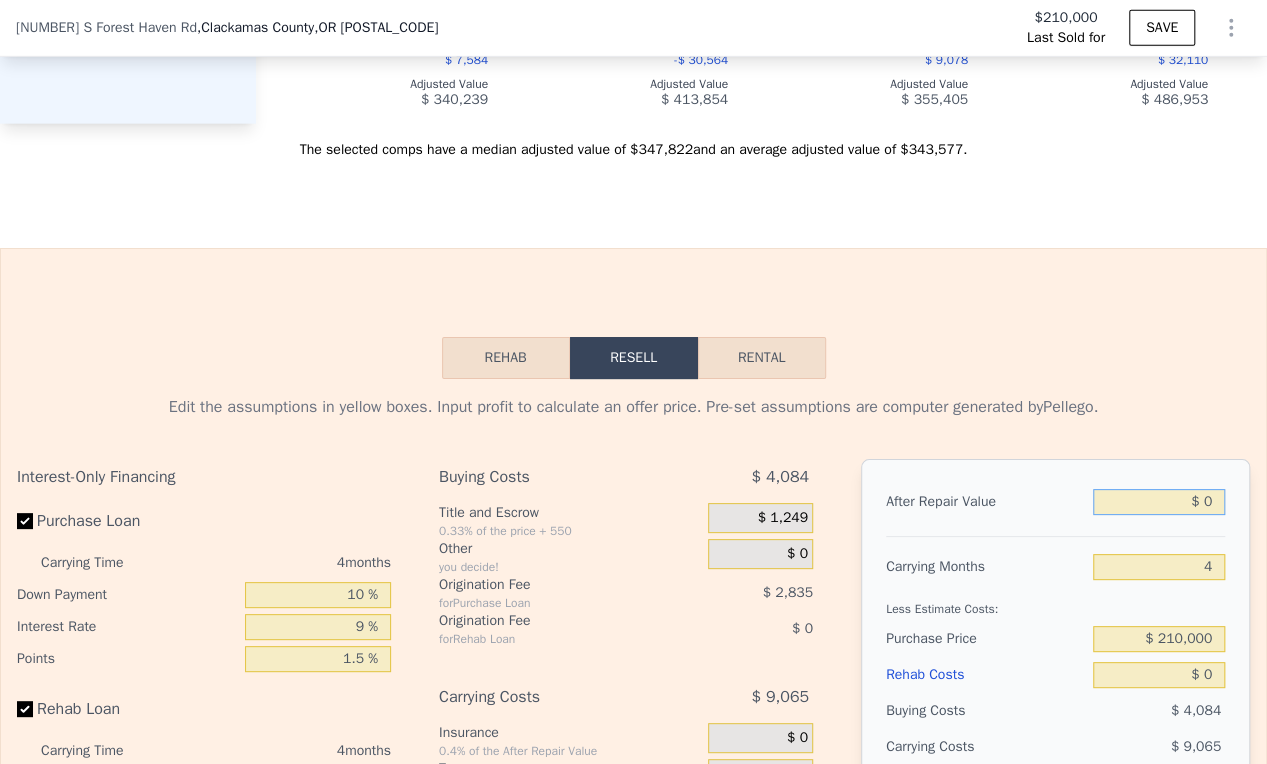 click on "$ 0" at bounding box center (1159, 502) 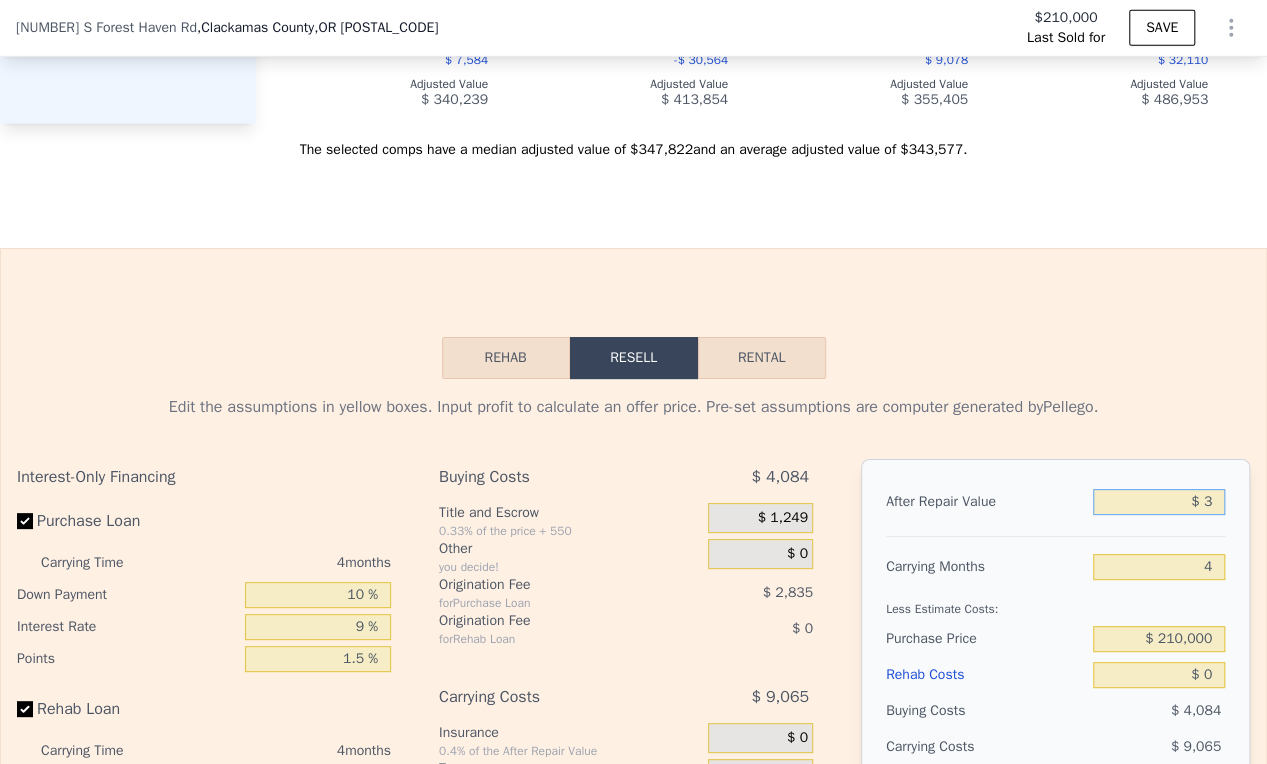 type on "$ 33" 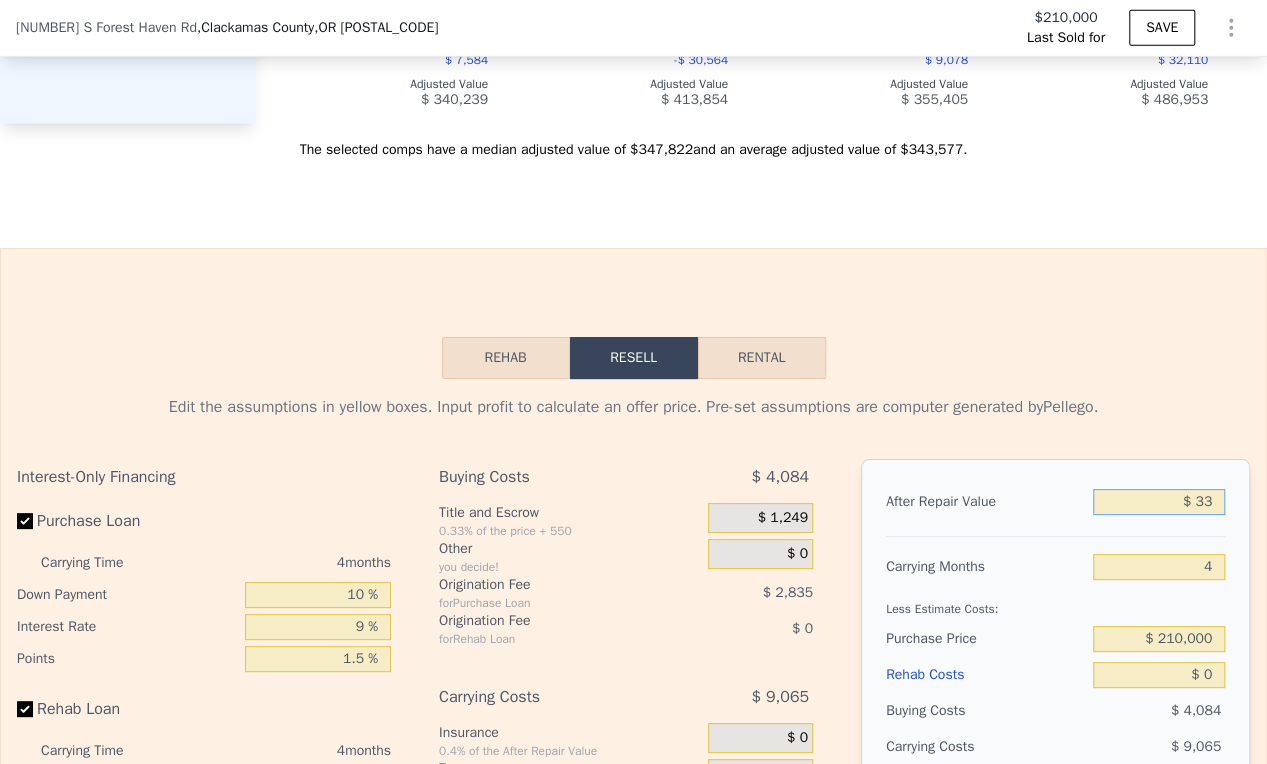 type on "-$ 223,667" 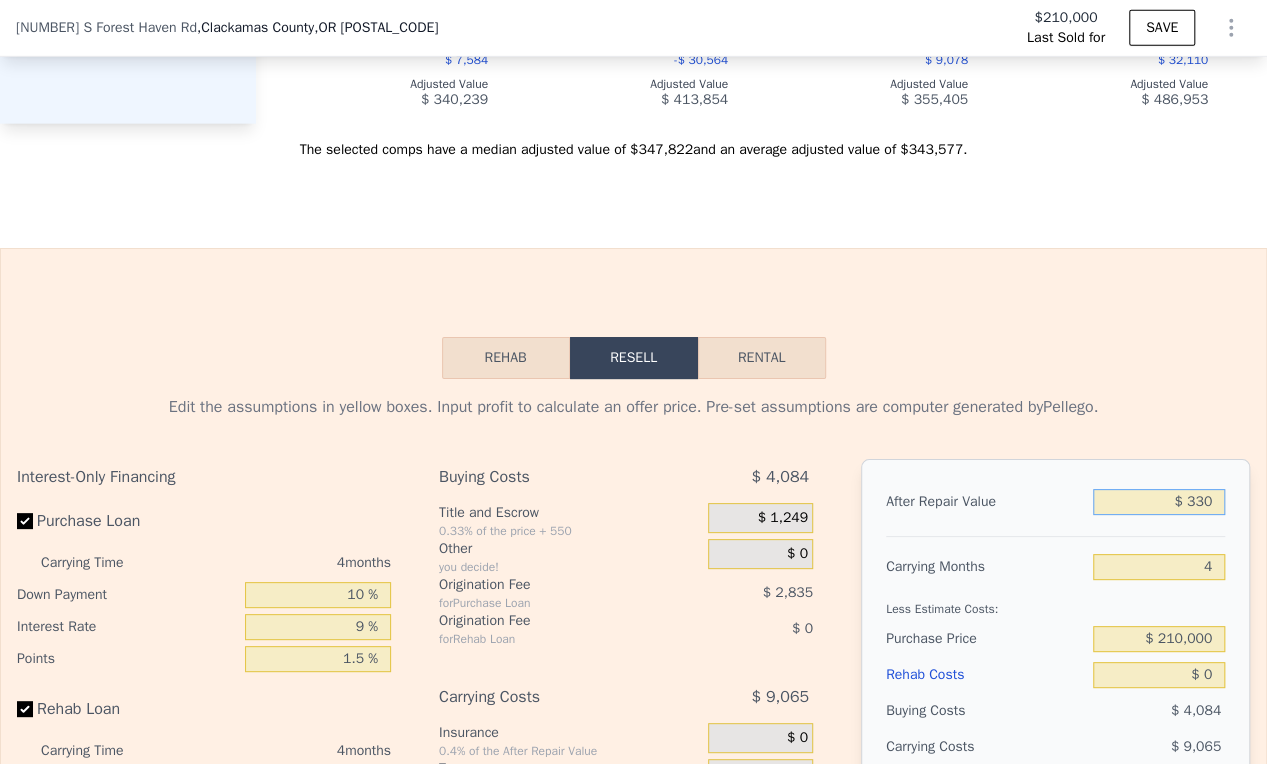 type on "-$ 223,383" 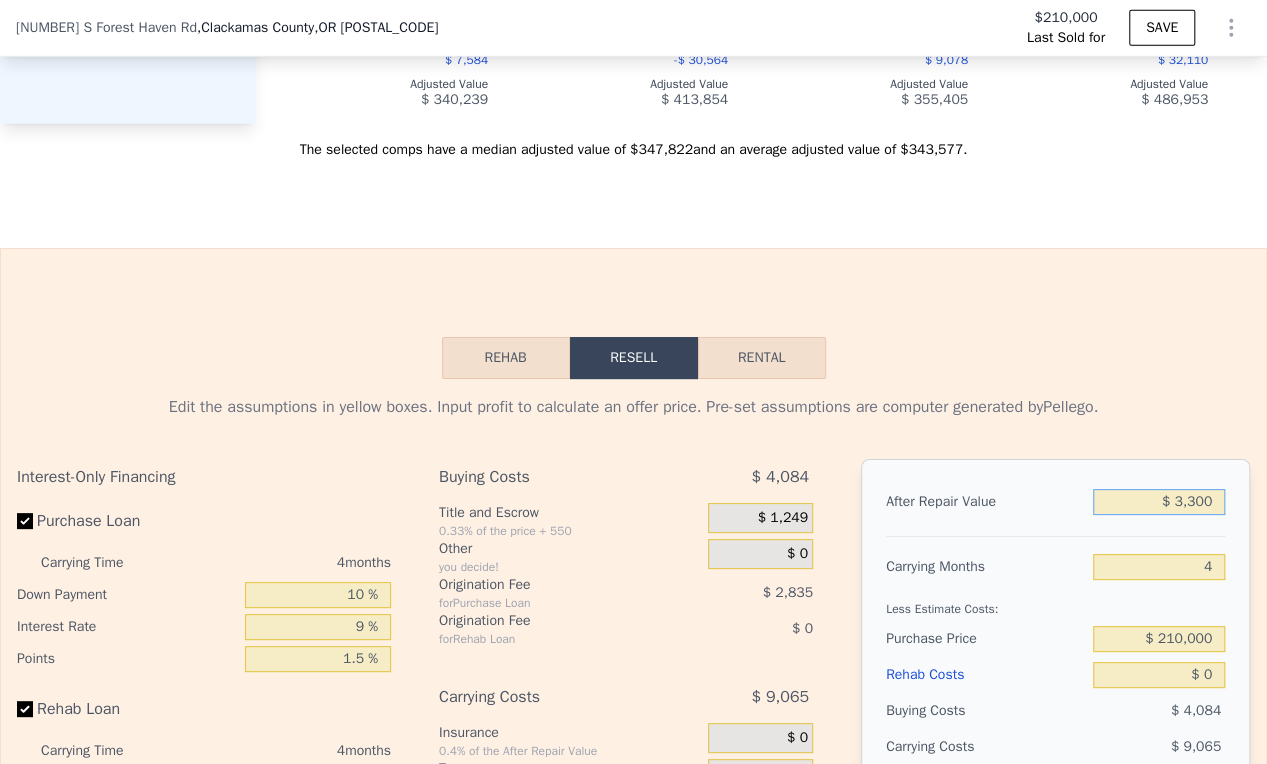 type on "-$ 220,547" 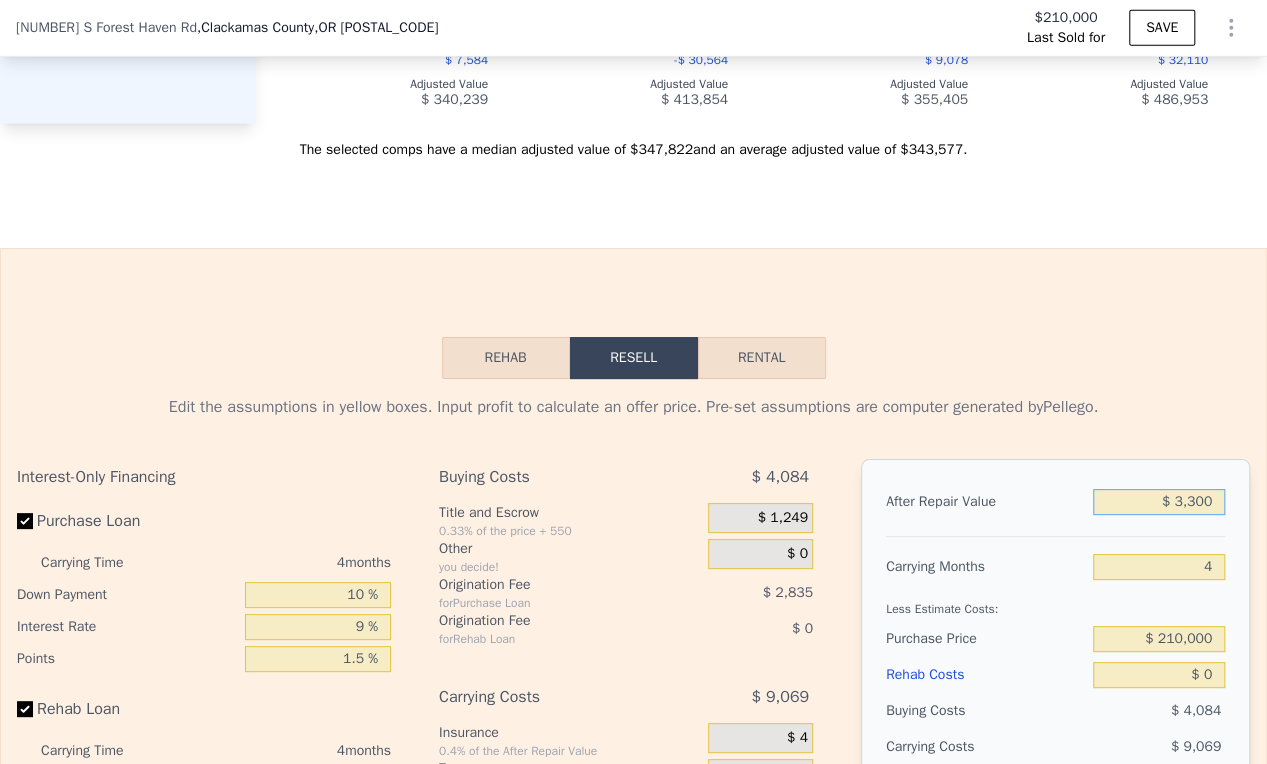 type on "$ 33,000" 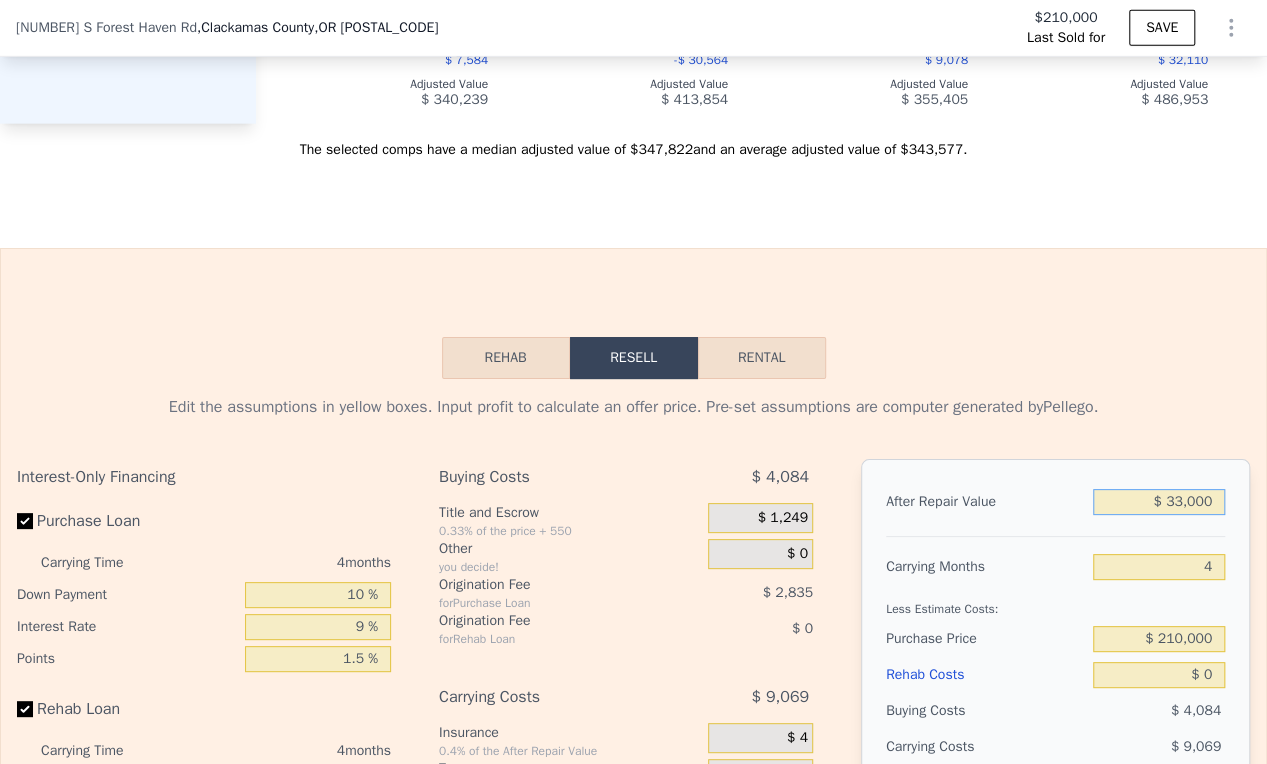 type on "-$ 192,173" 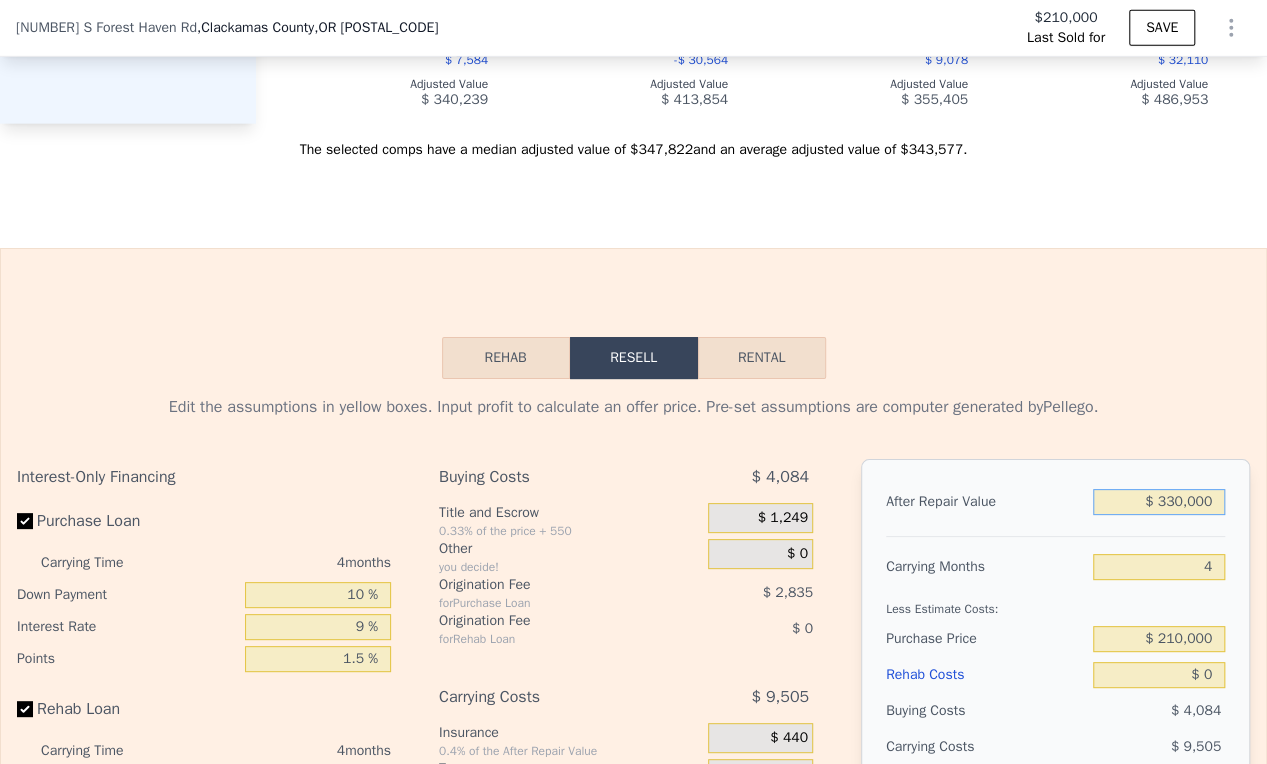 type on "$ 91,562" 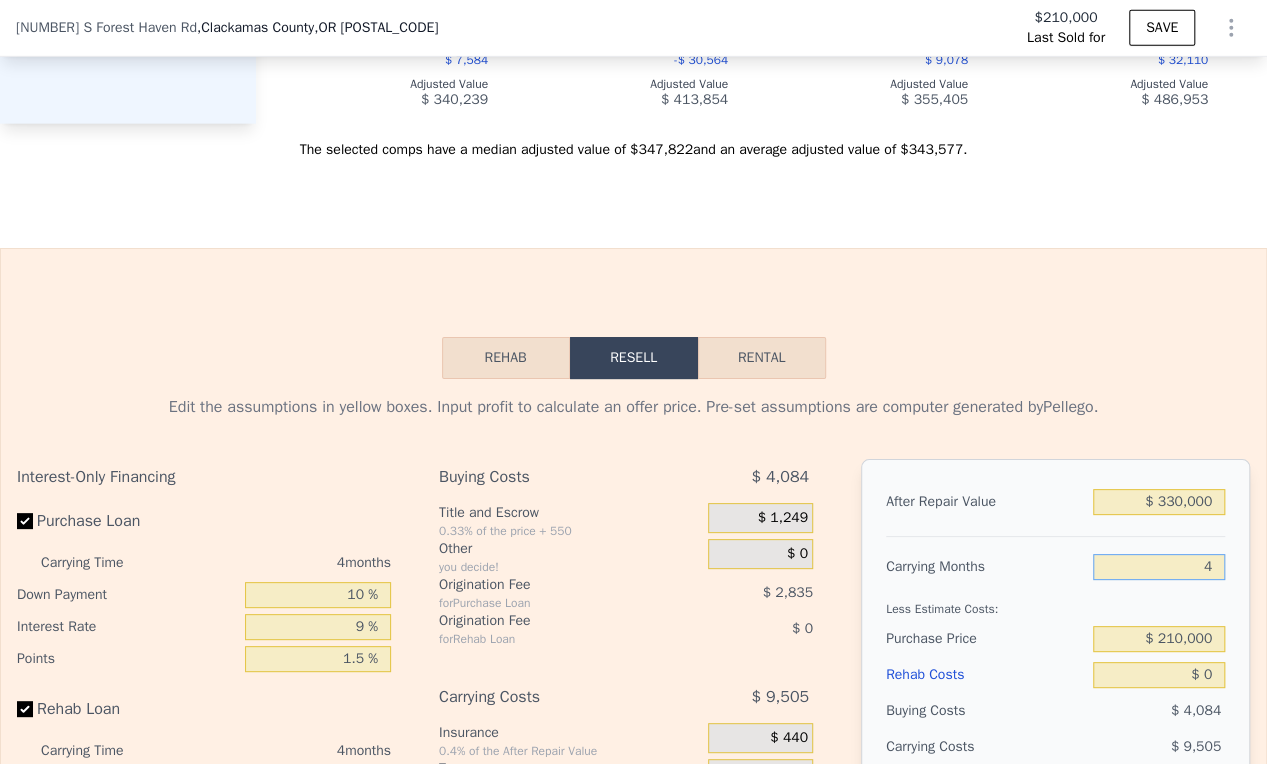 click on "4" at bounding box center (1159, 567) 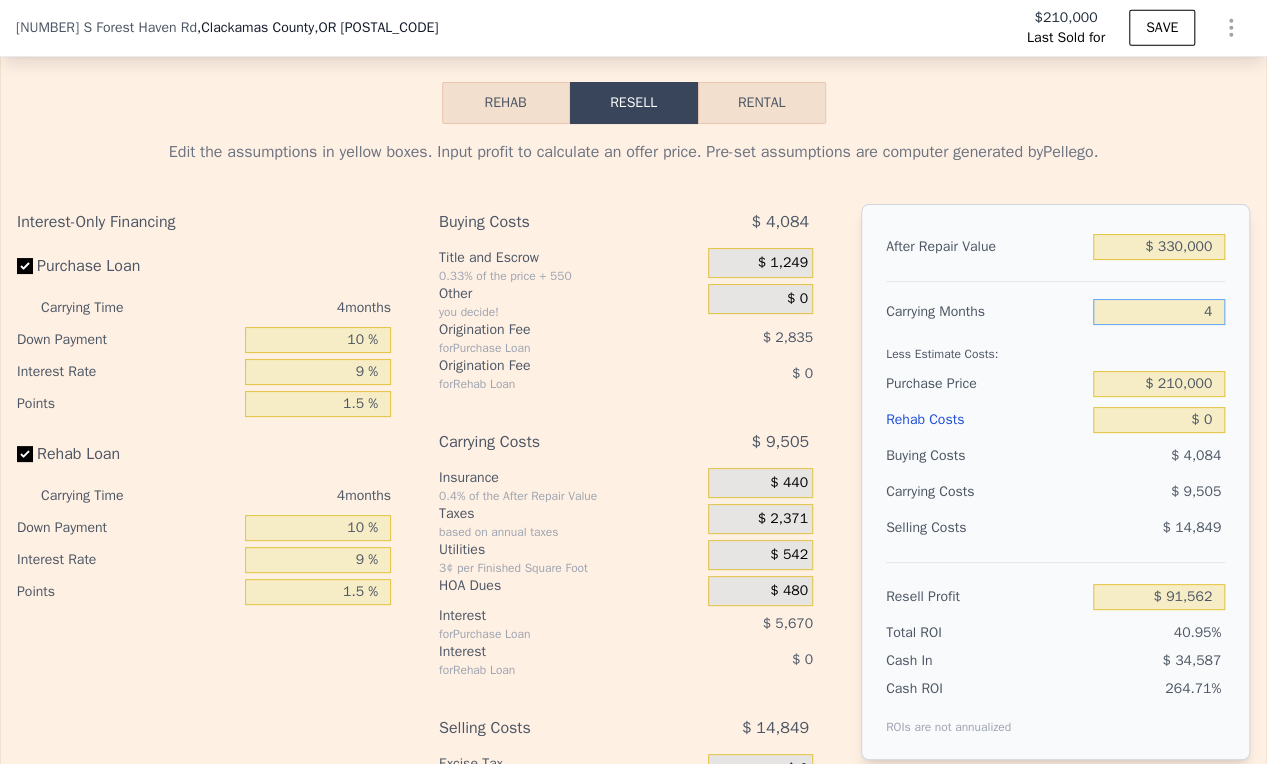 scroll, scrollTop: 2659, scrollLeft: 0, axis: vertical 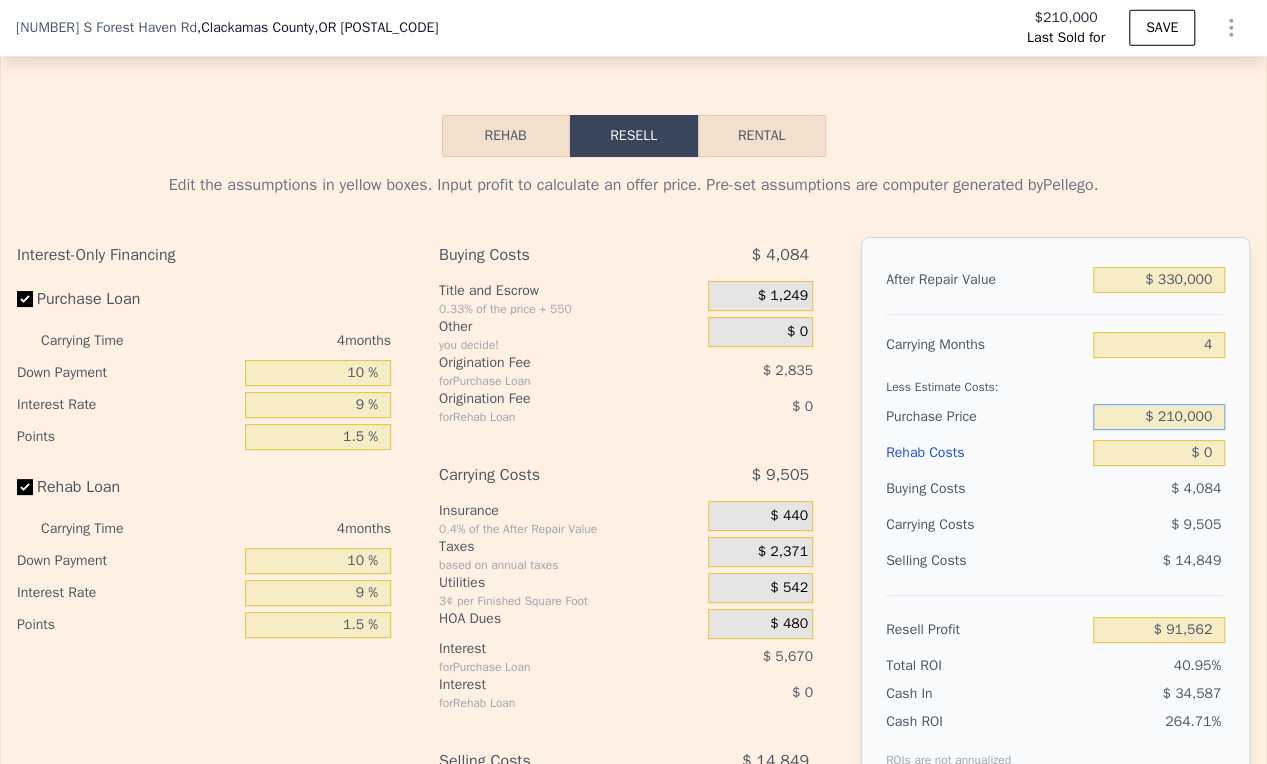 click on "$ 210,000" at bounding box center [1159, 417] 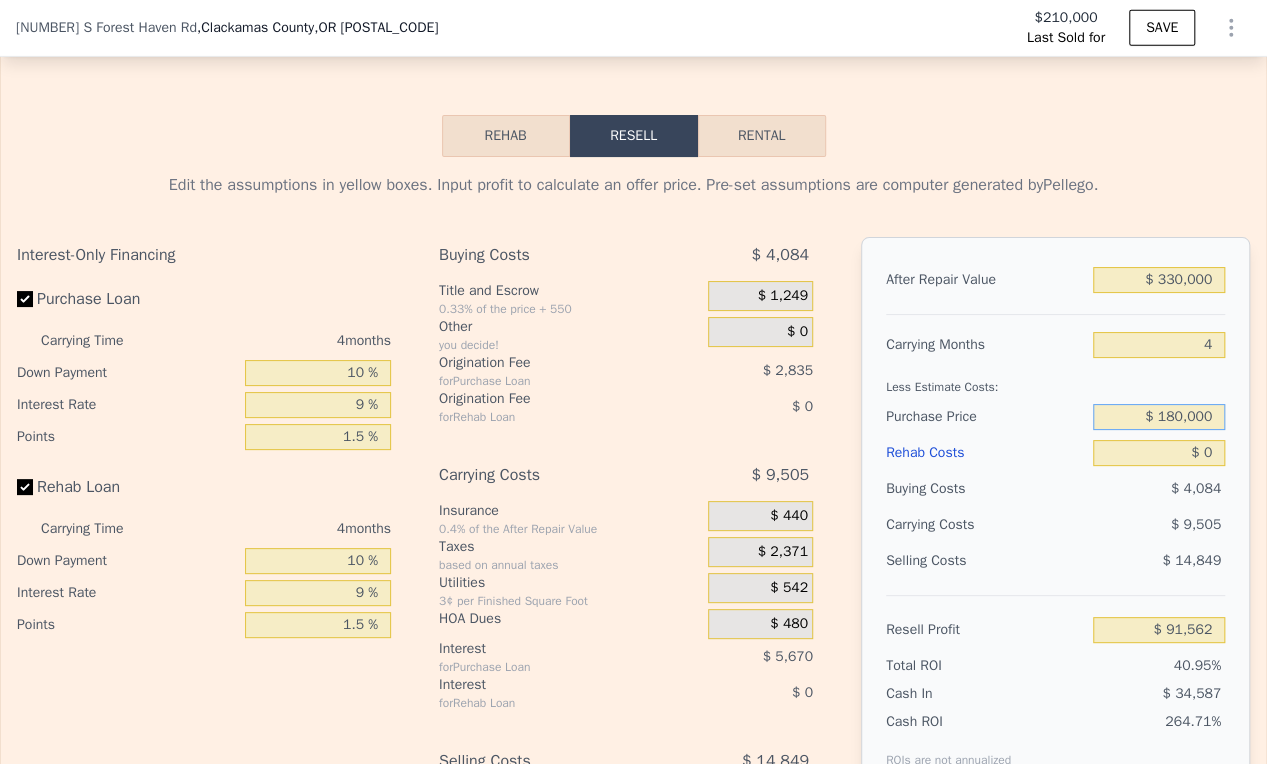 type on "$ 180,000" 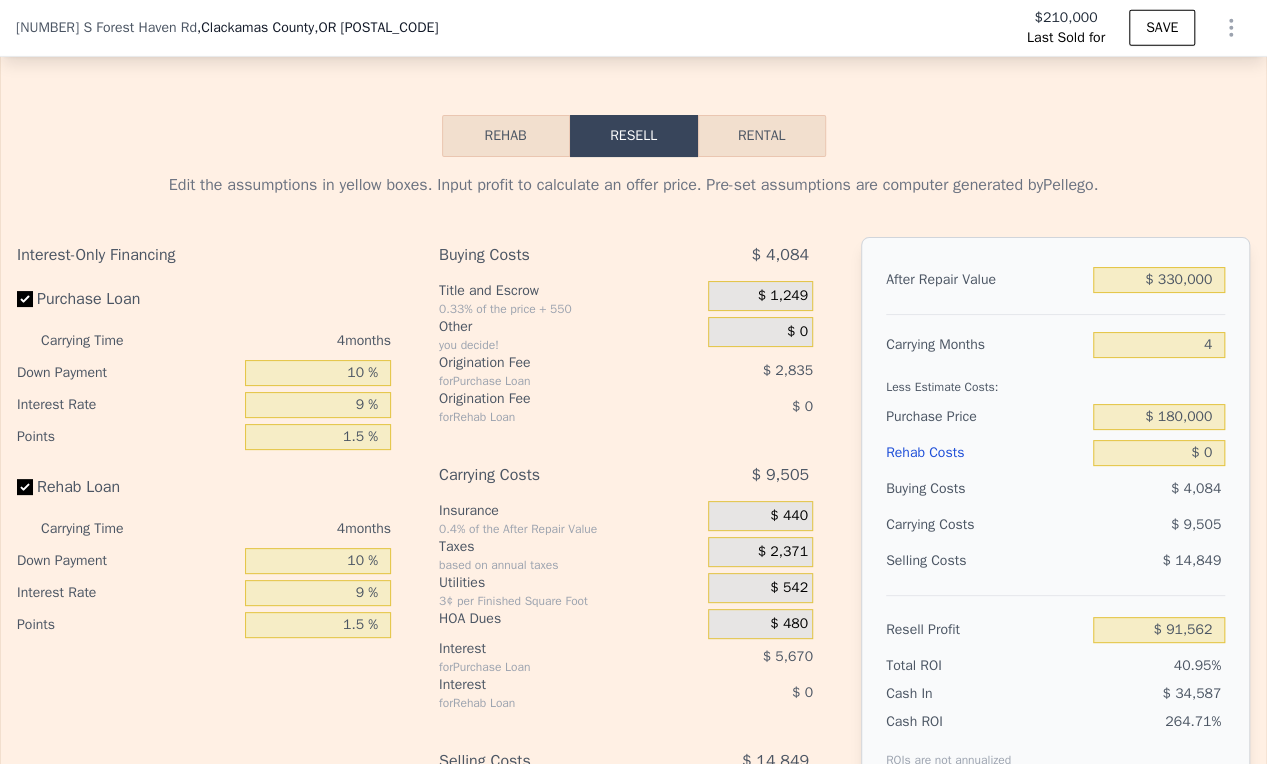 click on "$ 14,849" at bounding box center (1159, 561) 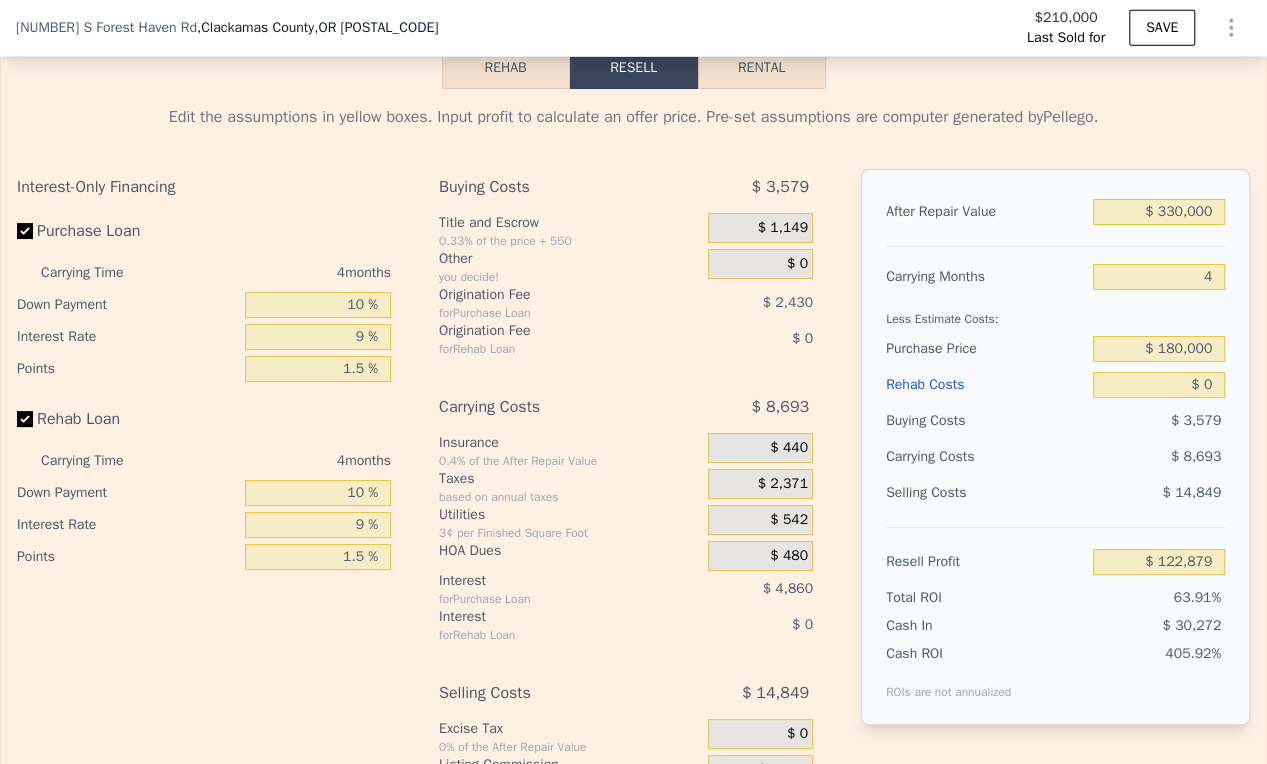scroll, scrollTop: 2659, scrollLeft: 0, axis: vertical 